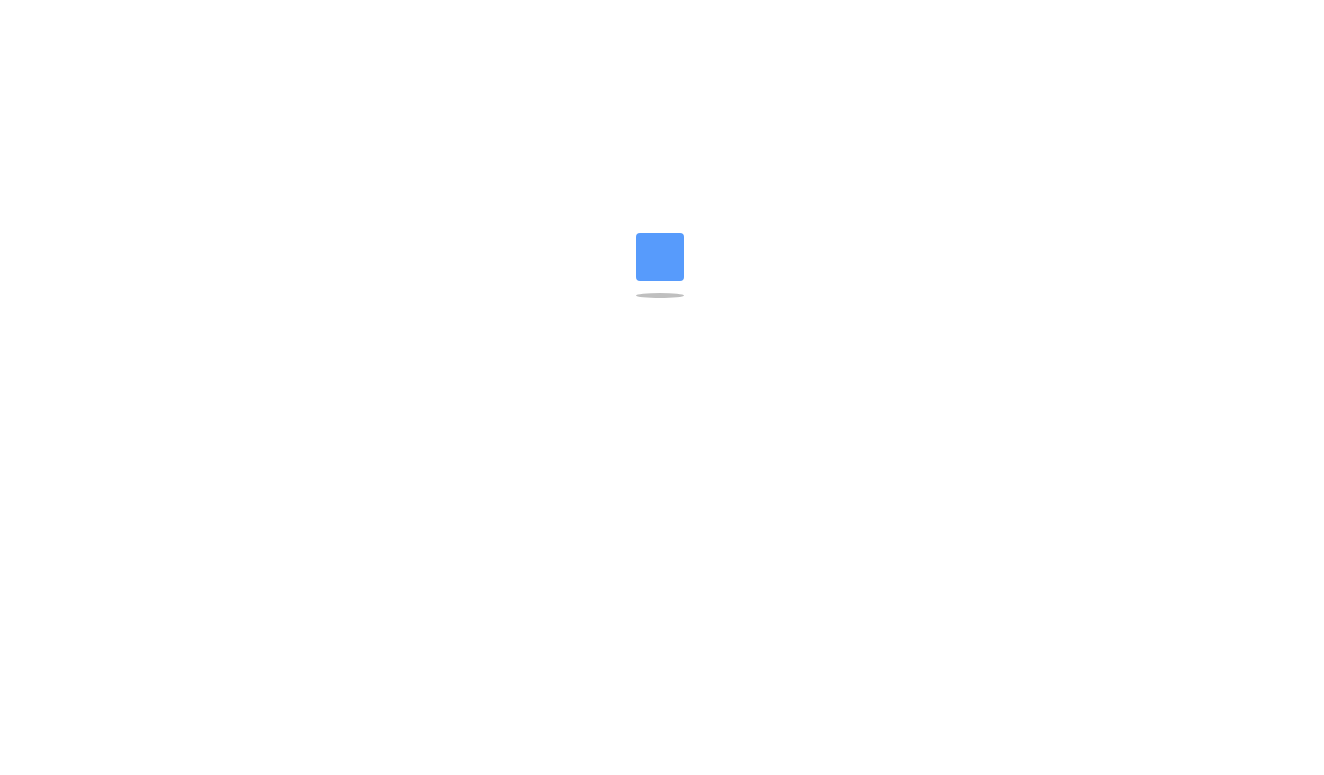 scroll, scrollTop: 0, scrollLeft: 0, axis: both 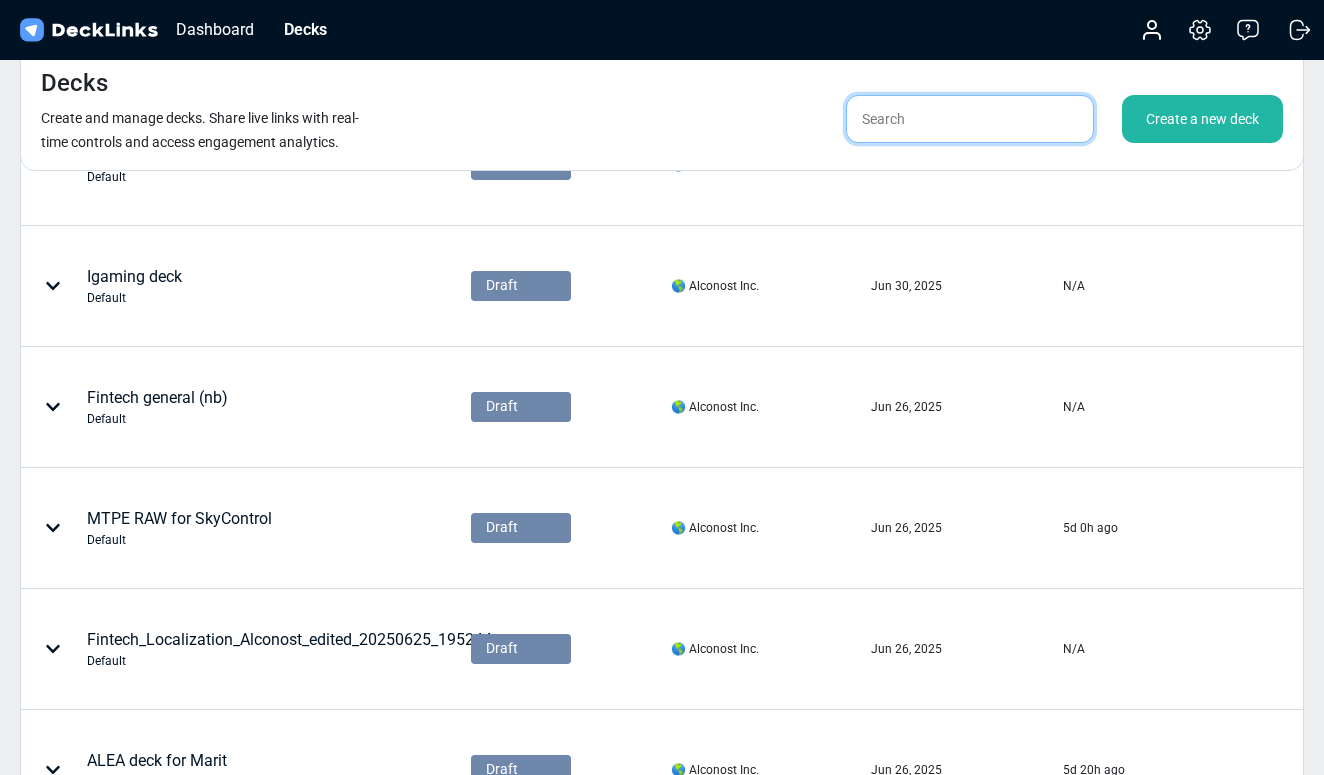 click at bounding box center (970, 119) 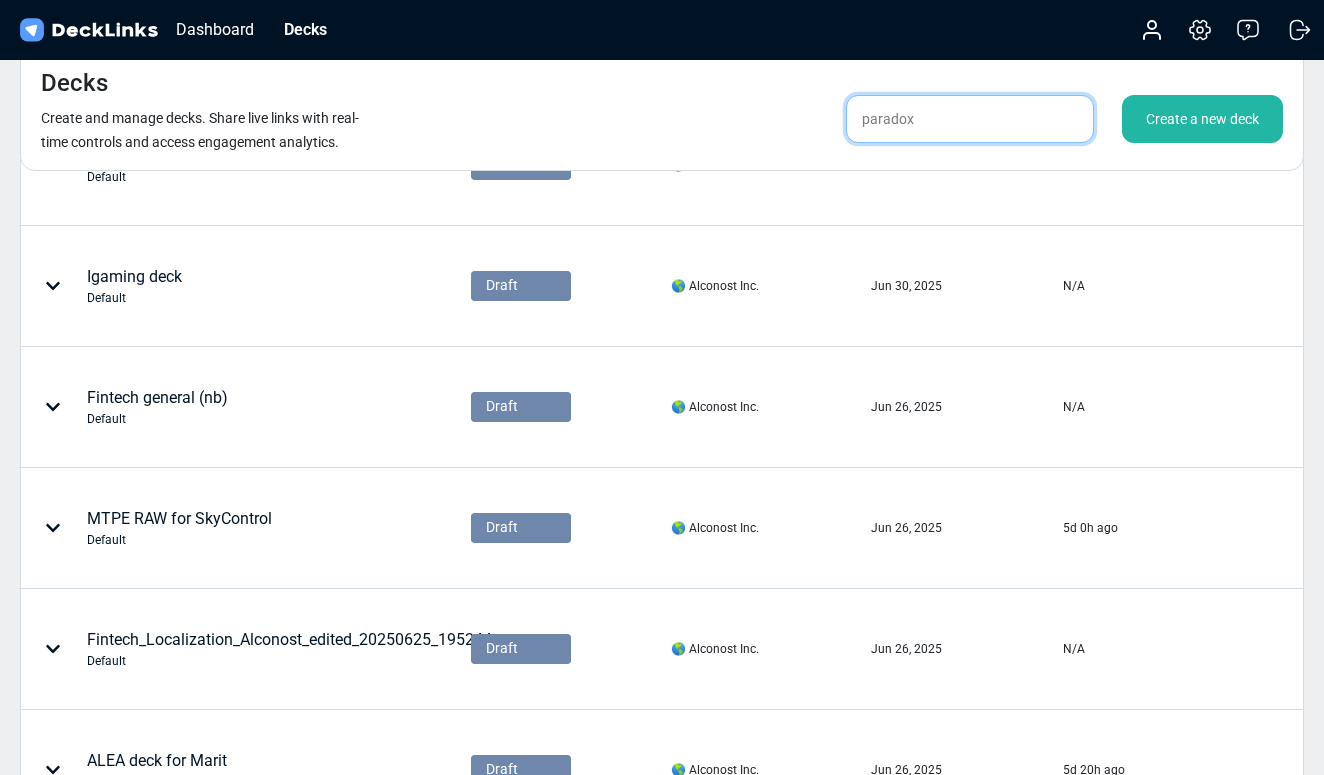 type on "paradox" 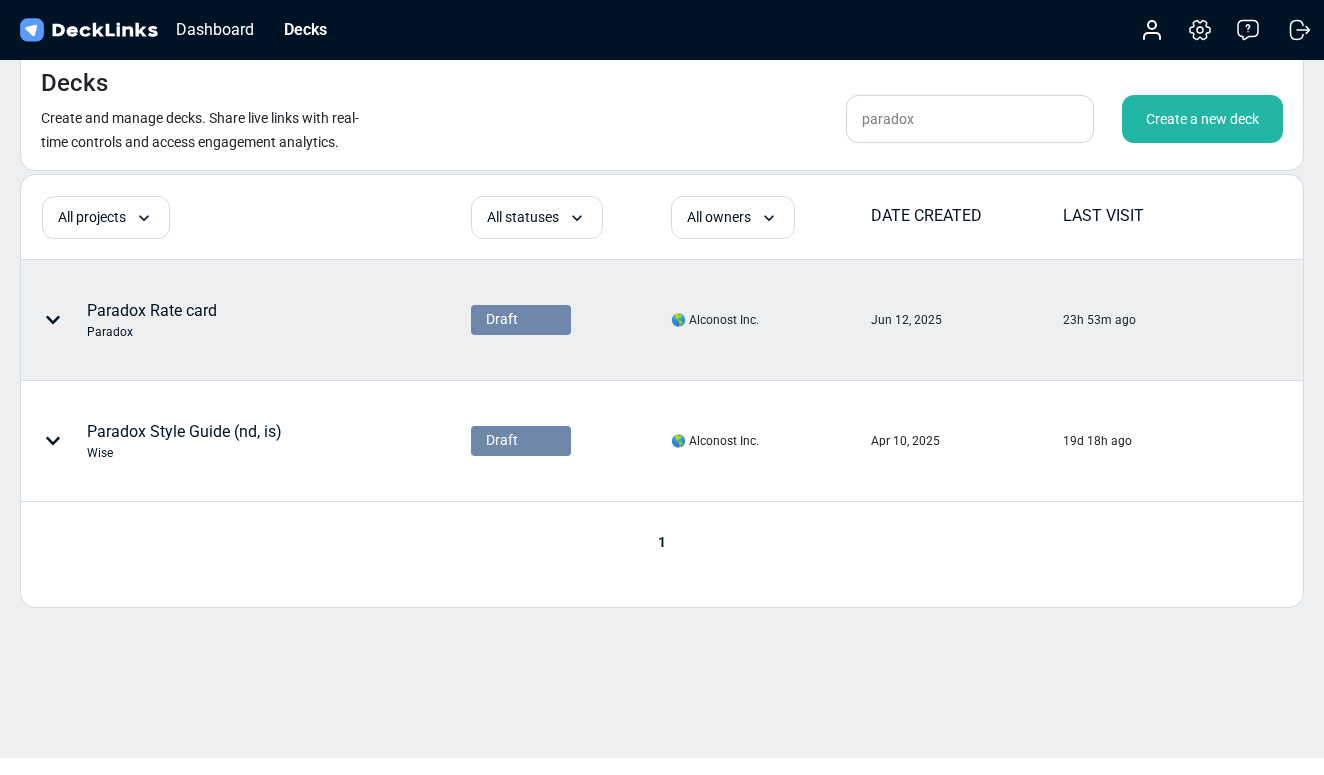 click on "Paradox Rate card Paradox" at bounding box center (152, 320) 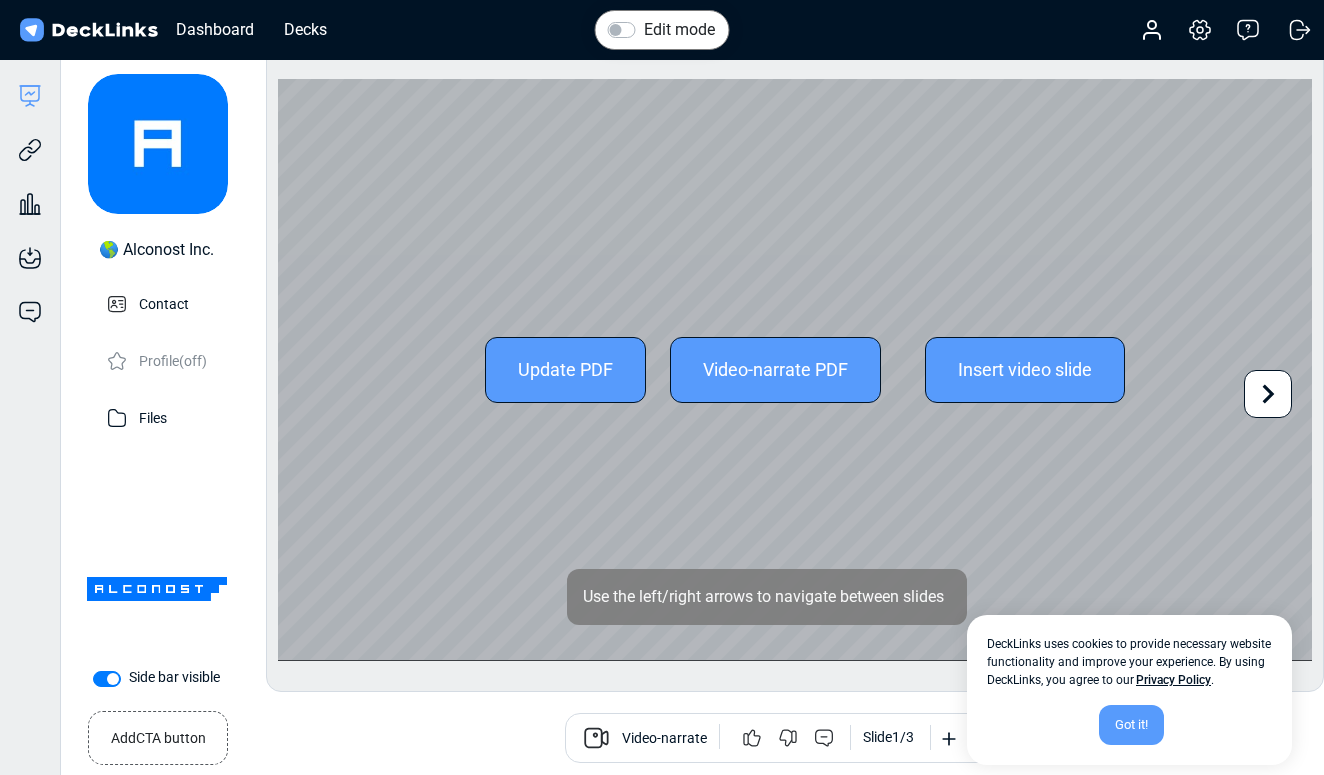 click at bounding box center (1268, 394) 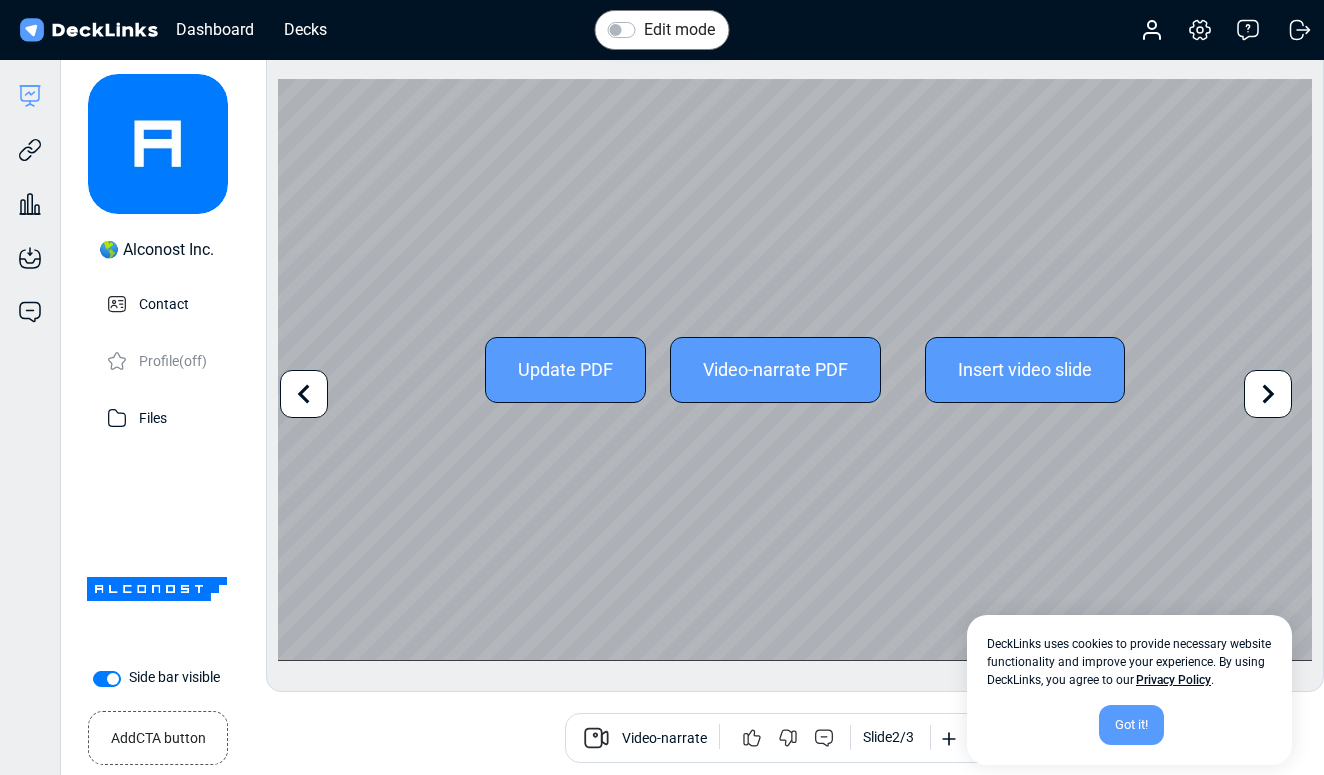 click on "Update PDF Video-narrate PDF Insert video slide" at bounding box center [795, 370] 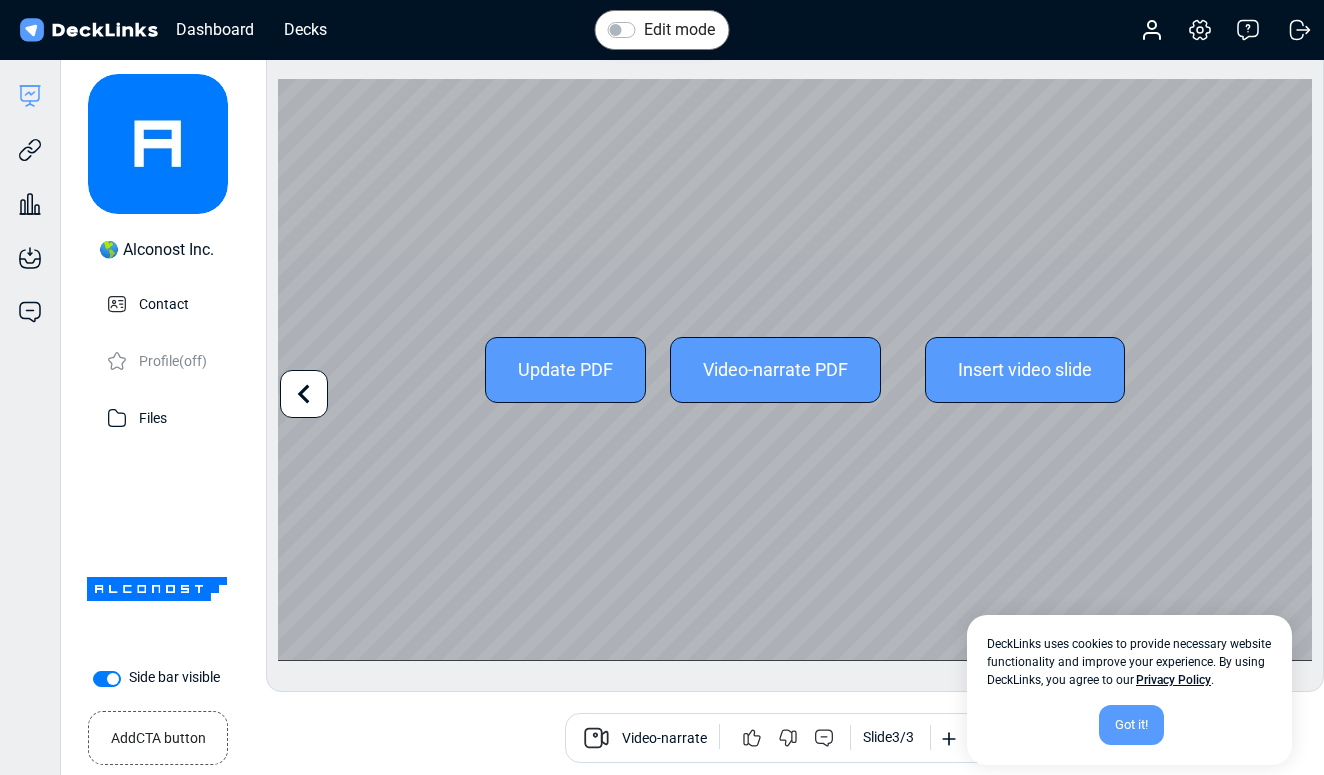 click at bounding box center (304, 393) 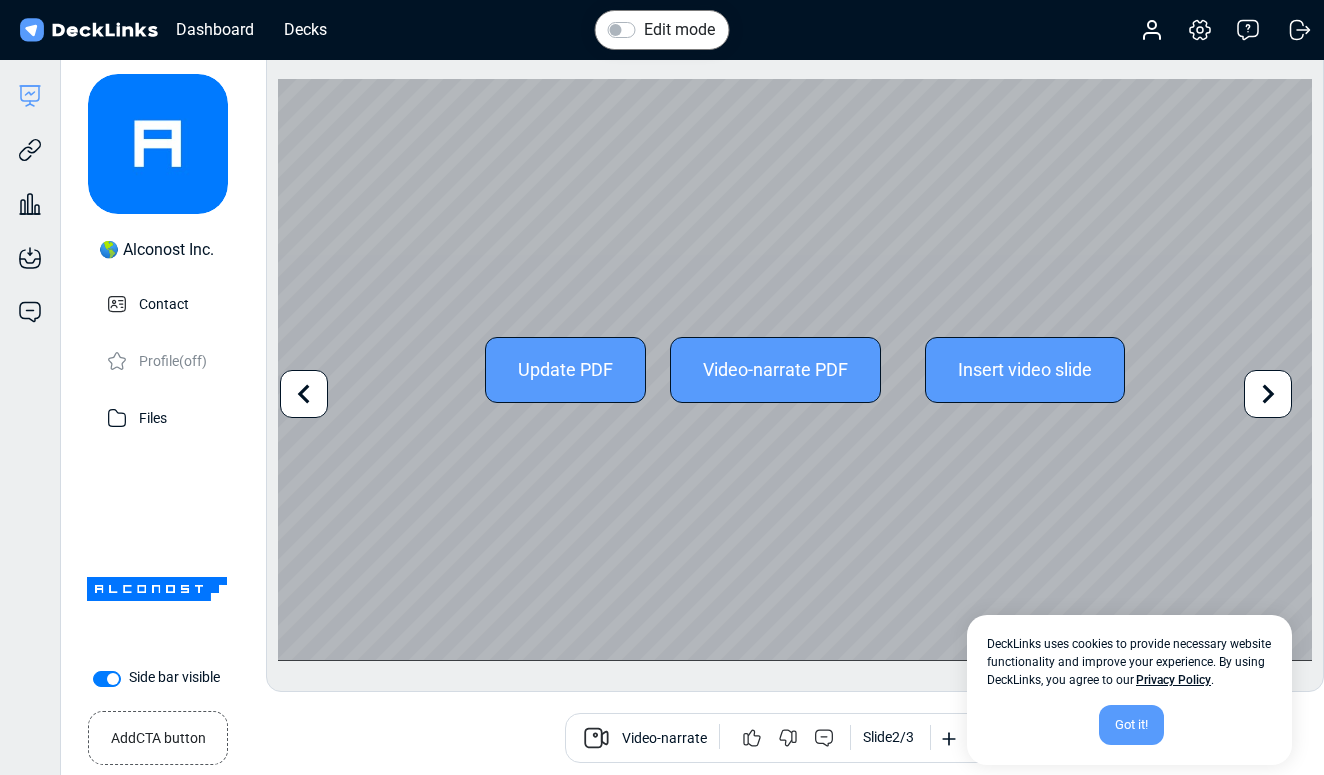 click on "Update PDF Video-narrate PDF Insert video slide" at bounding box center (795, 370) 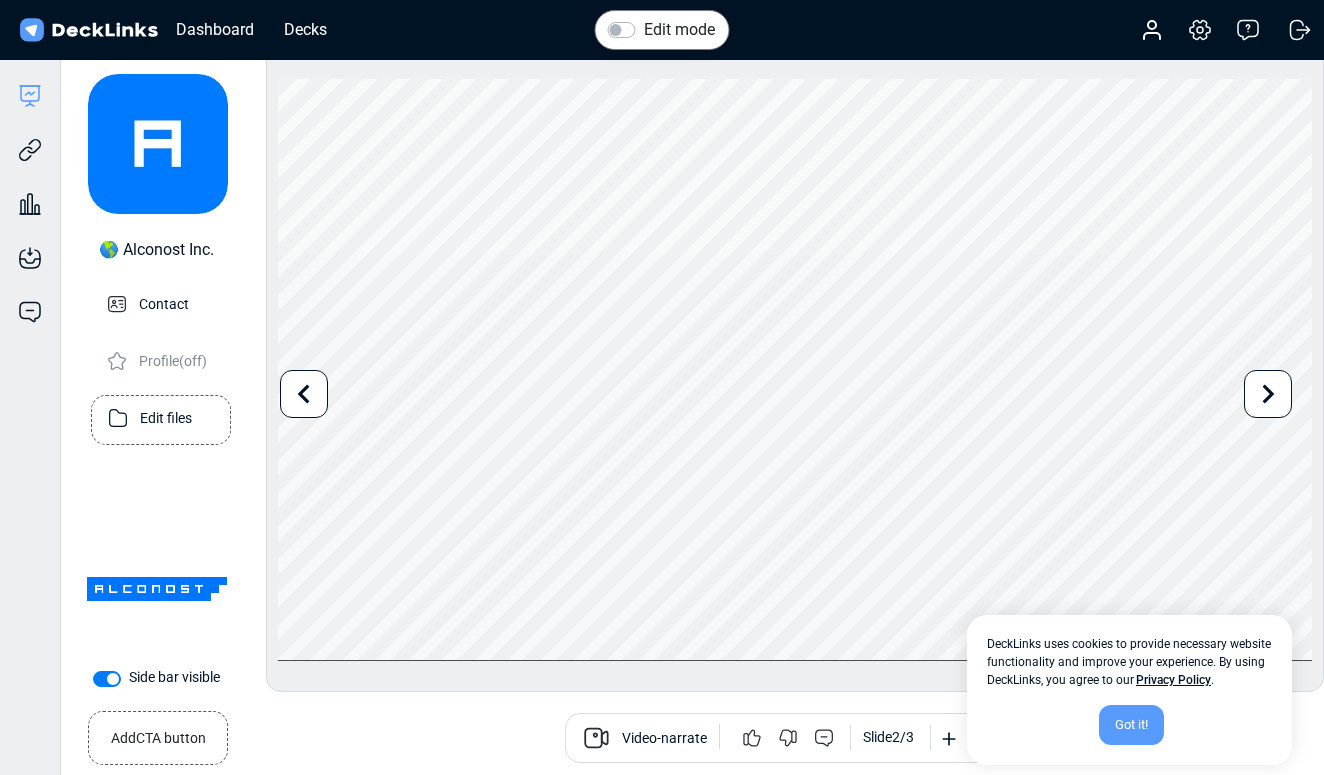 click on "Edit files" at bounding box center [166, 416] 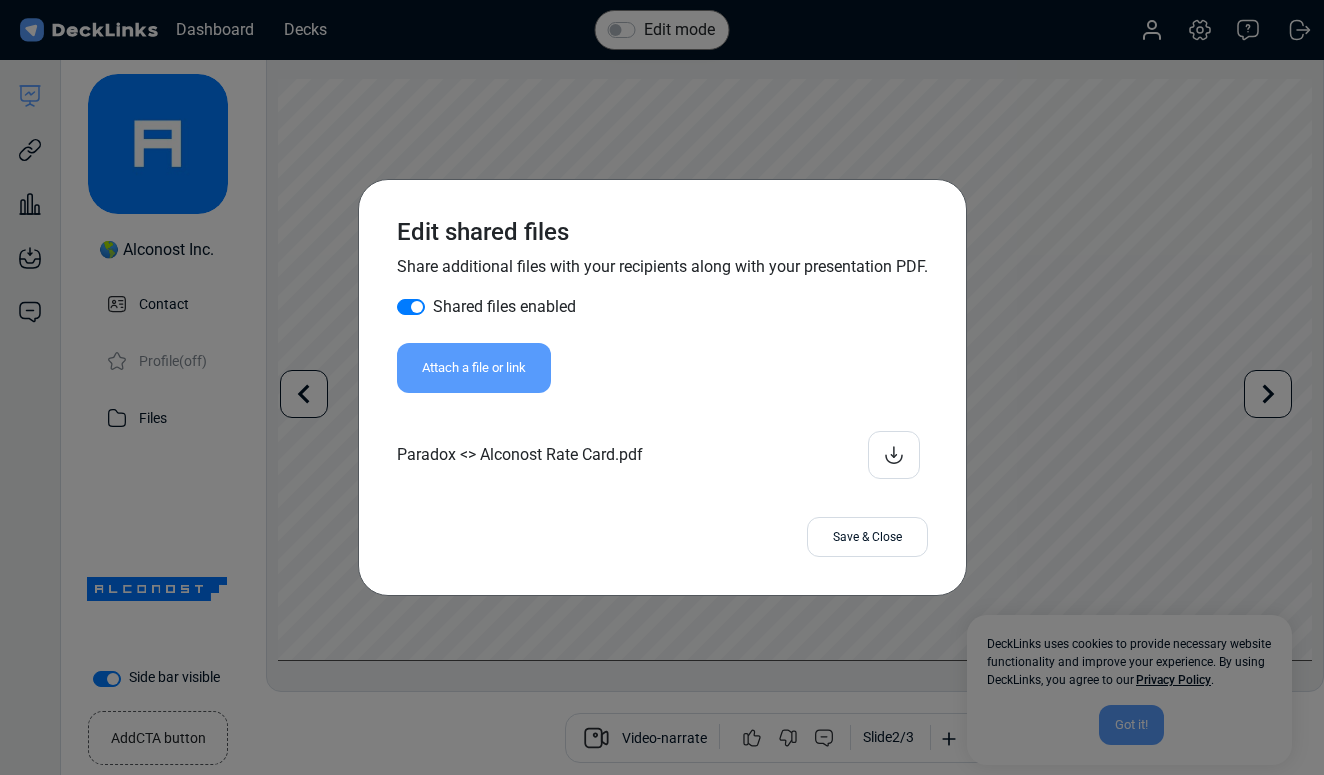 click on "Paradox <> Alconost Rate Card.pdf" at bounding box center (662, 455) 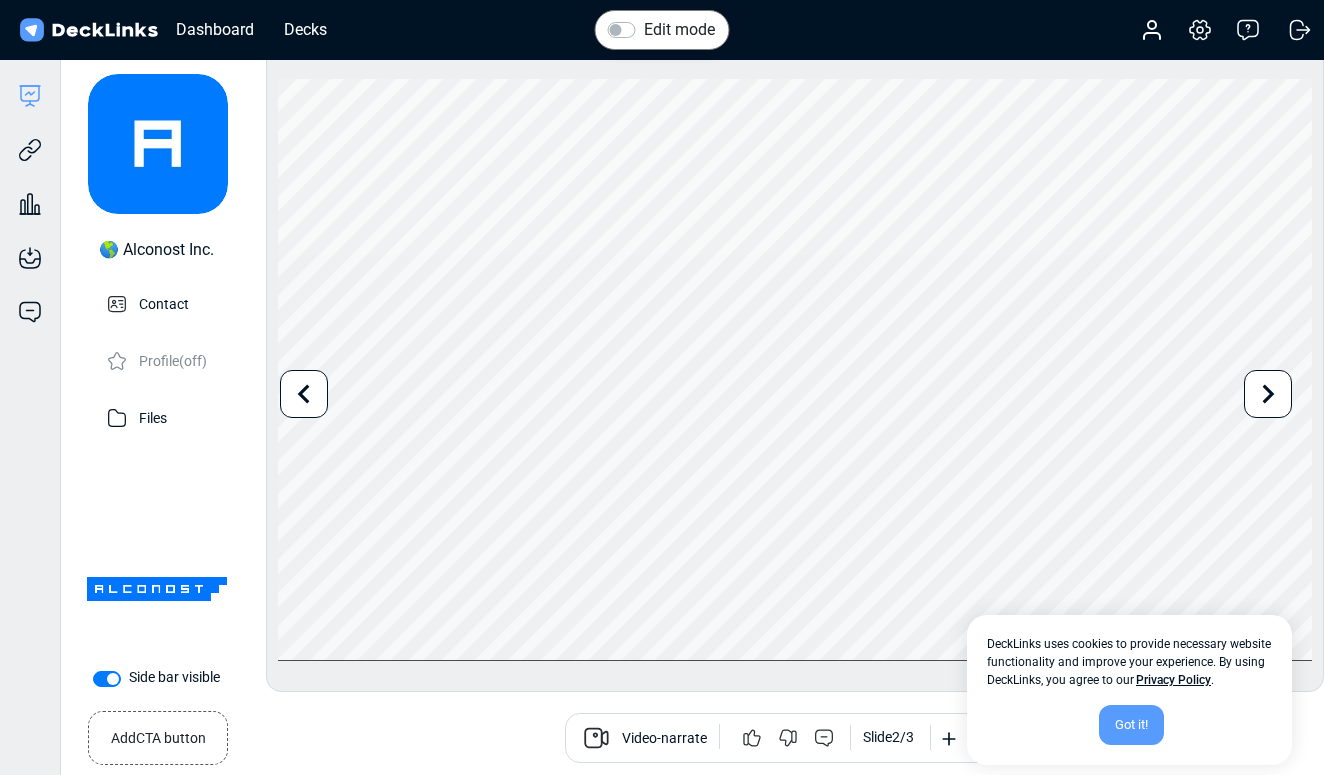 click on "Edit mode" at bounding box center [679, 30] 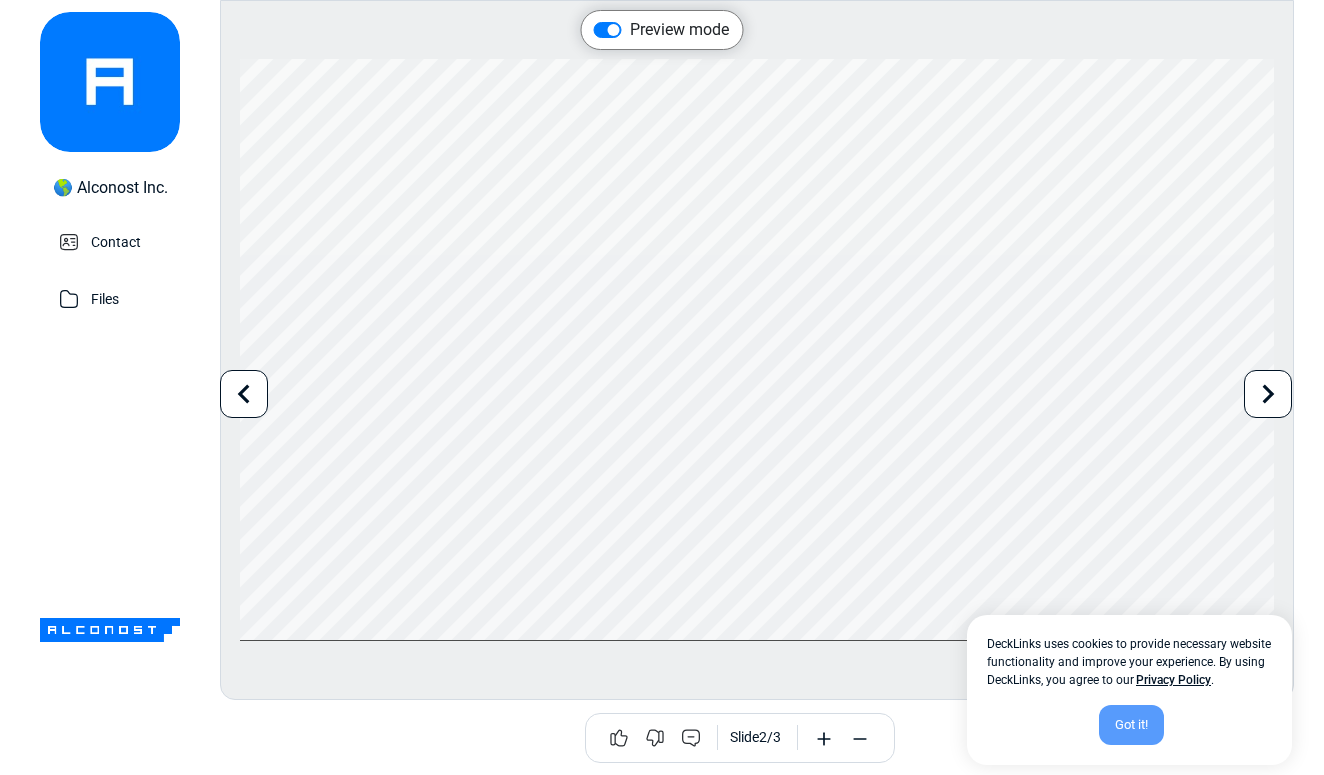 click on "Contact Files" at bounding box center (110, 269) 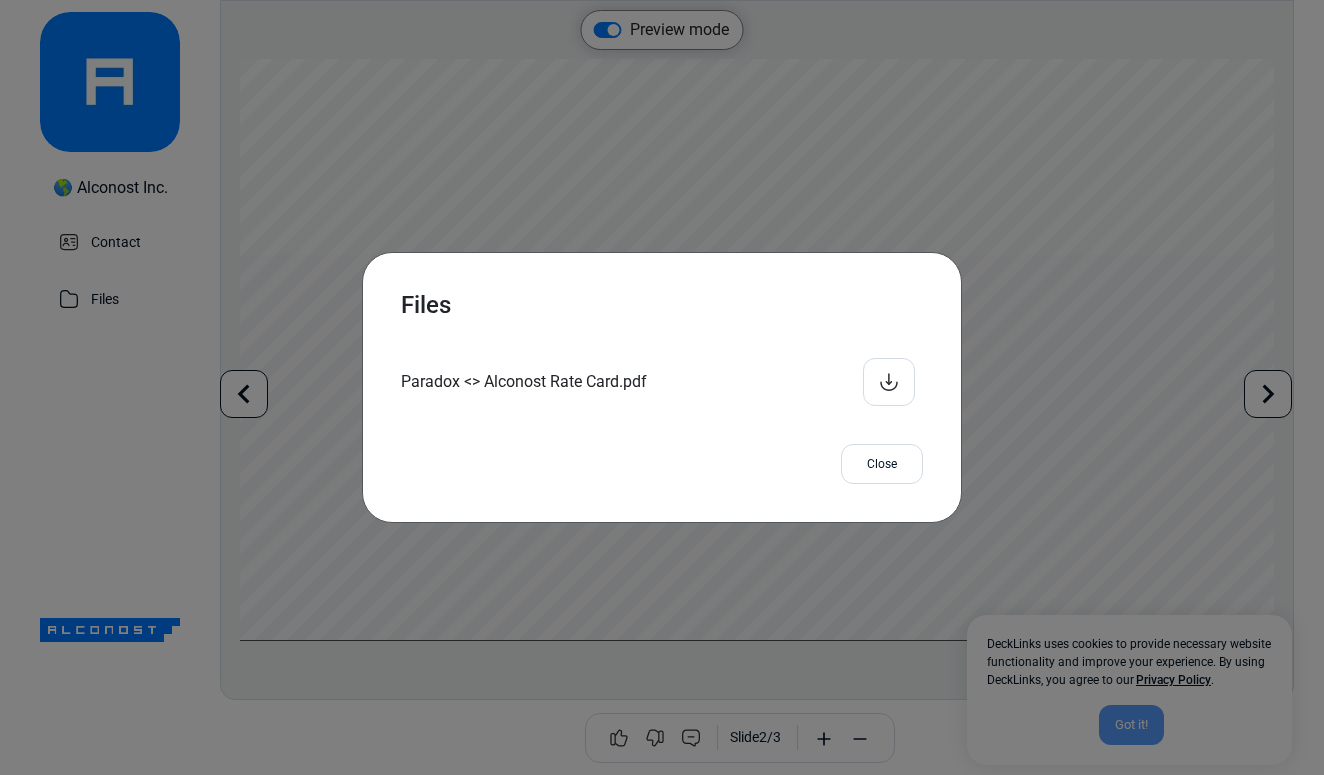 click on "Paradox <> Alconost Rate Card.pdf" at bounding box center [662, 382] 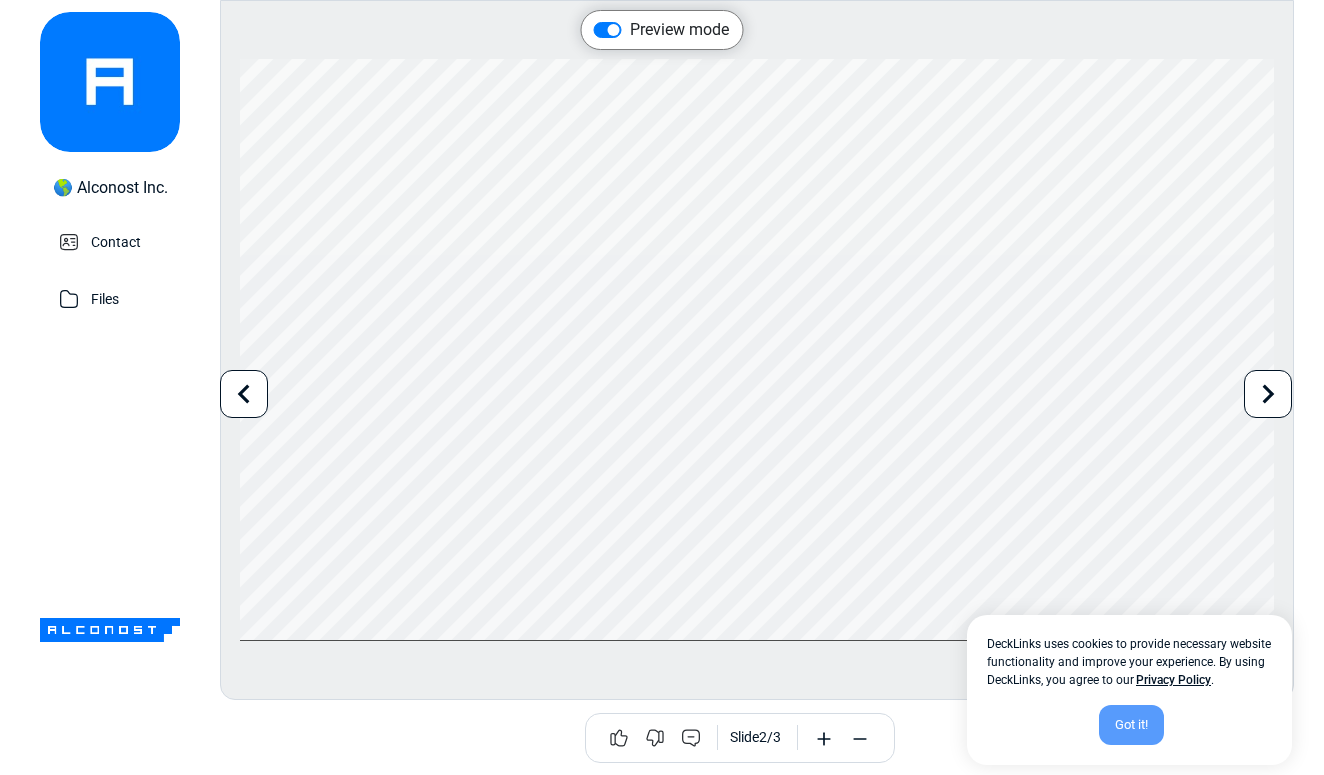 click on "Preview mode" at bounding box center (679, 30) 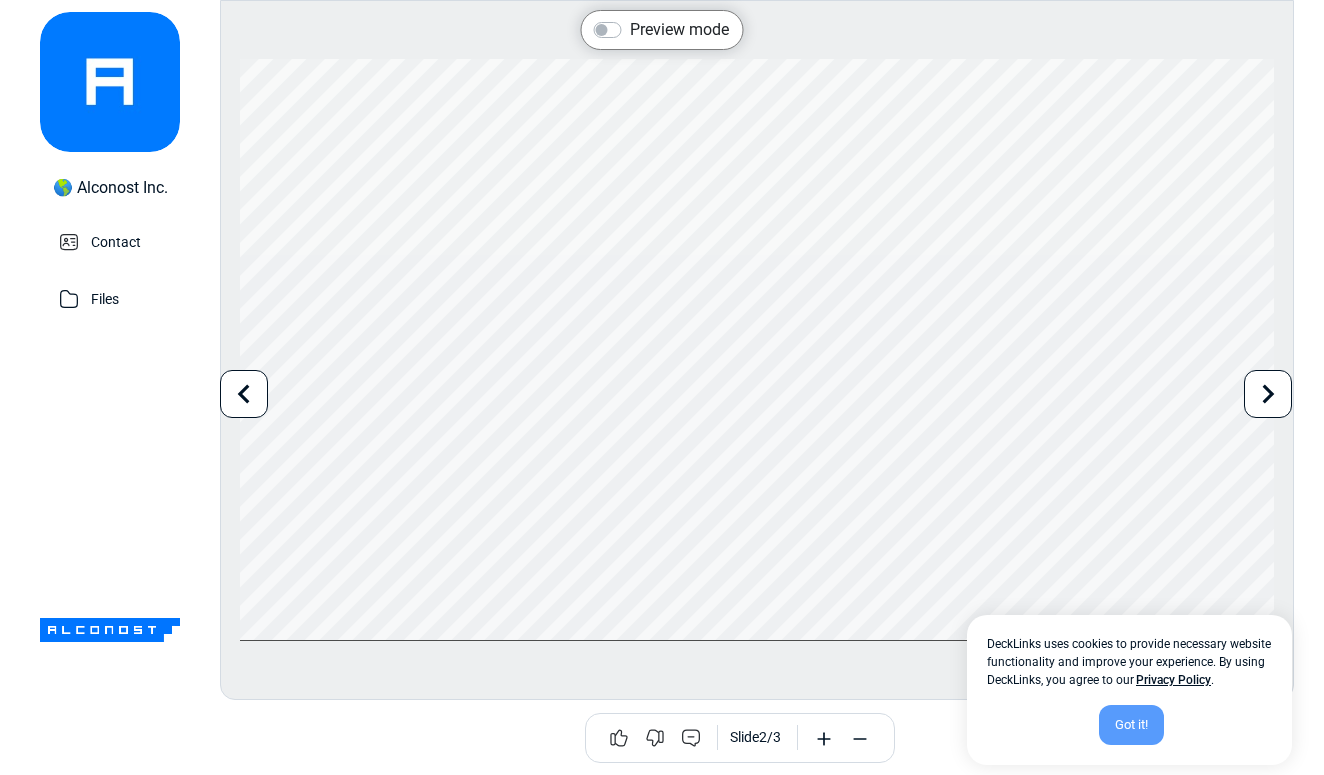 checkbox on "false" 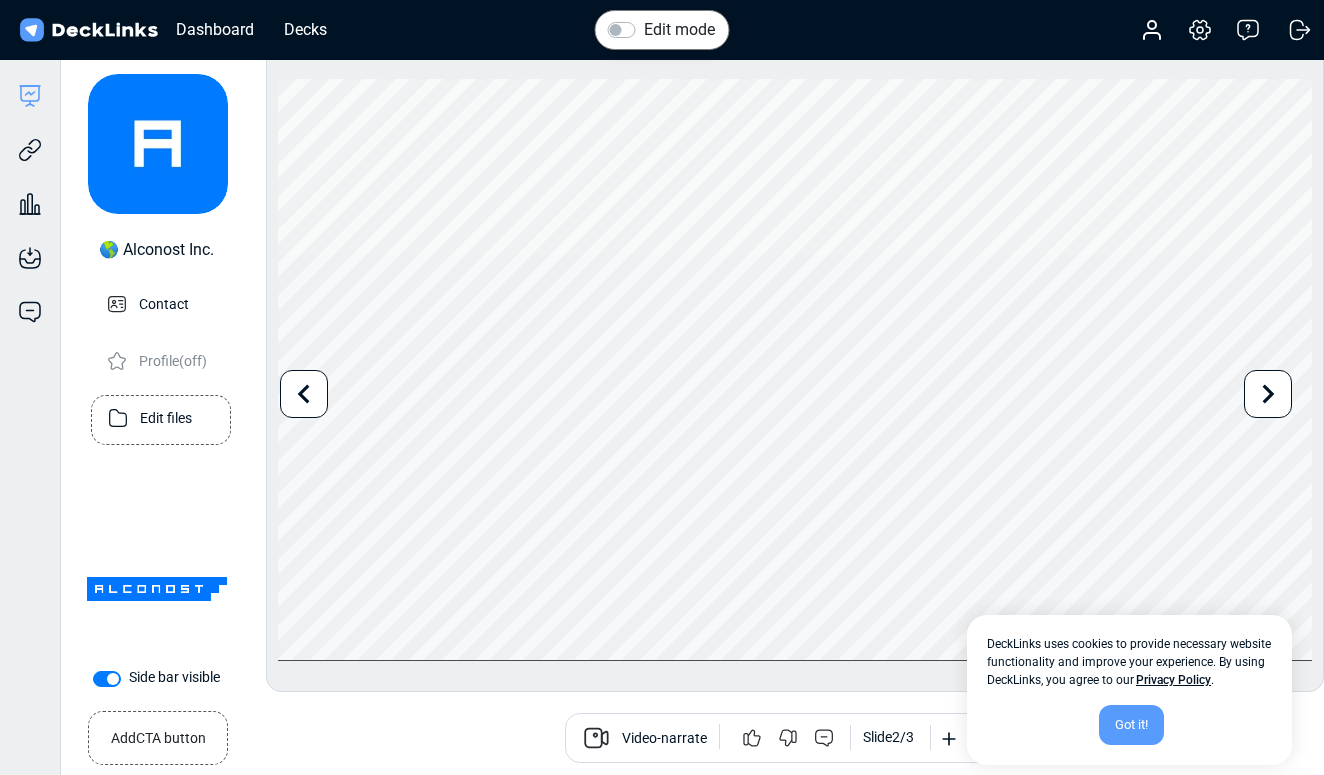 click on "Edit files" at bounding box center (166, 416) 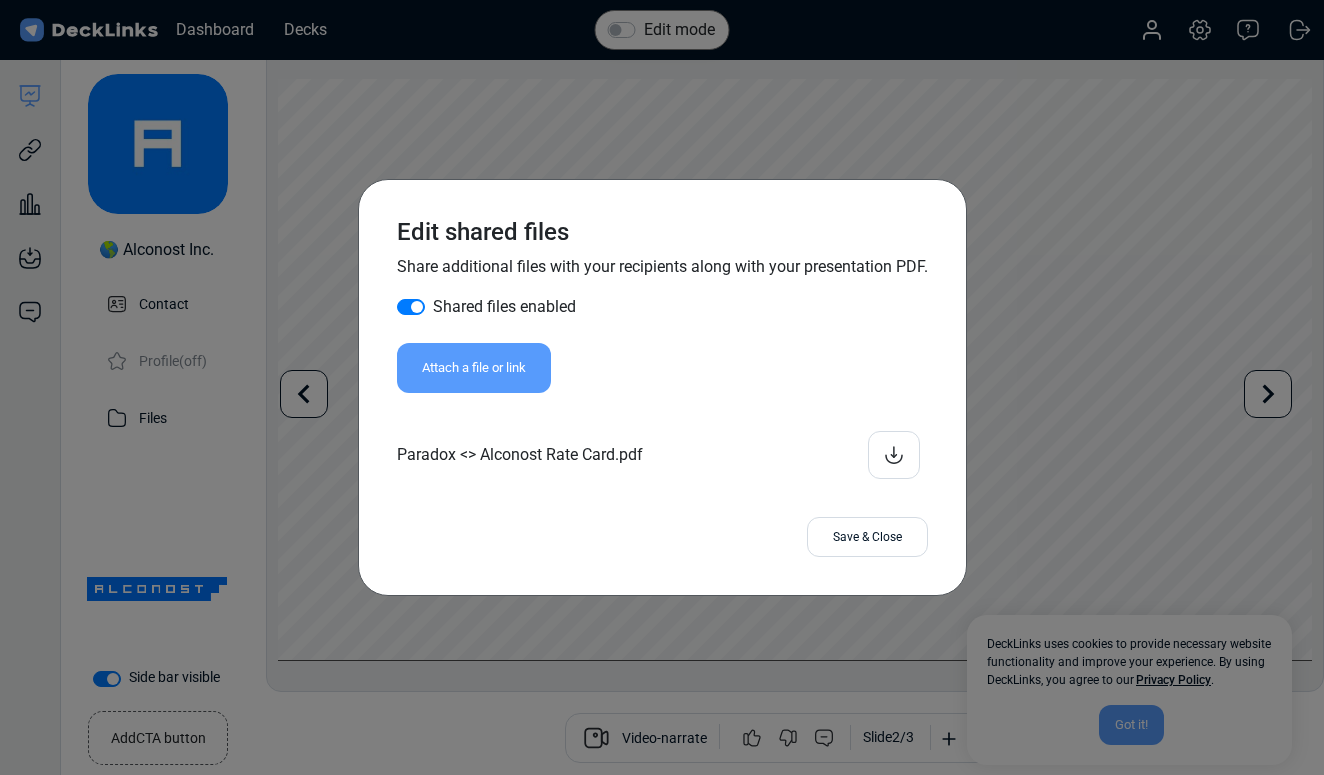 click on "Attach a file or link" at bounding box center [474, 368] 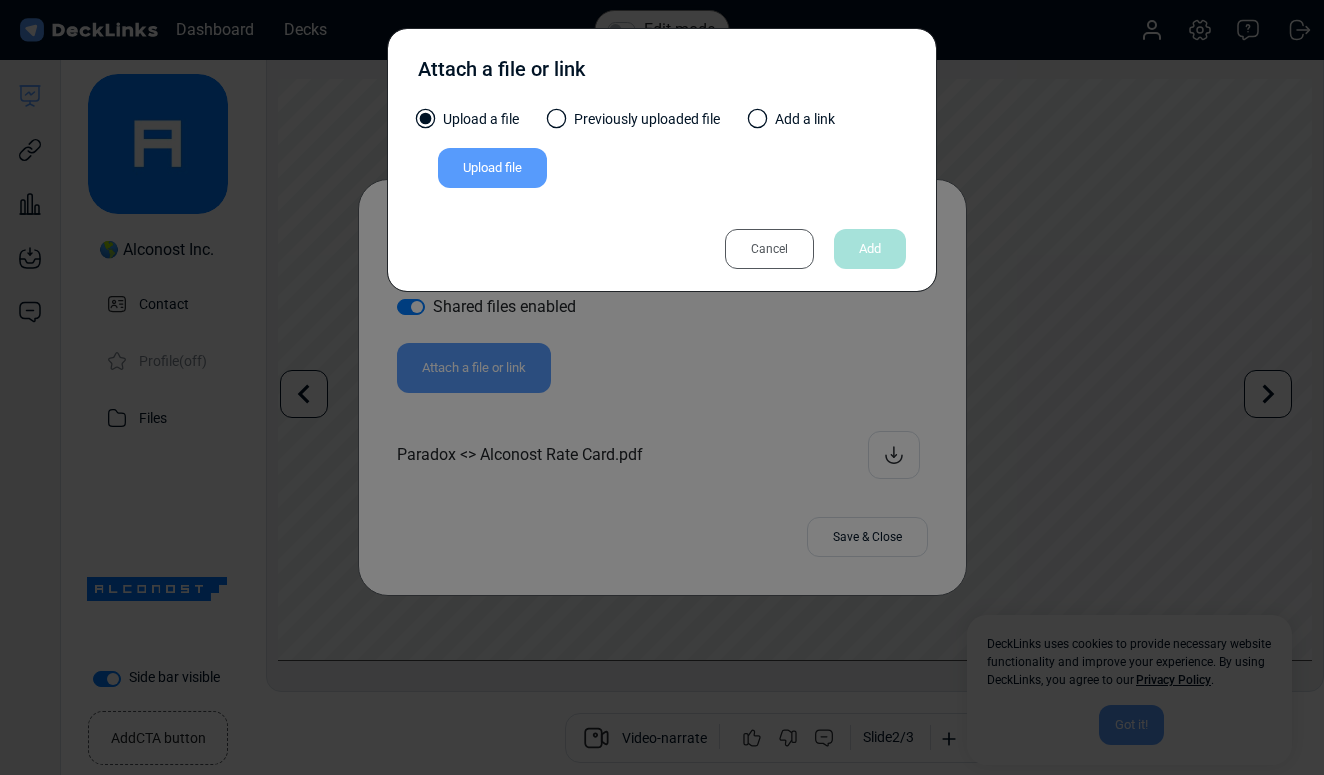 click on "Upload file" at bounding box center [492, 168] 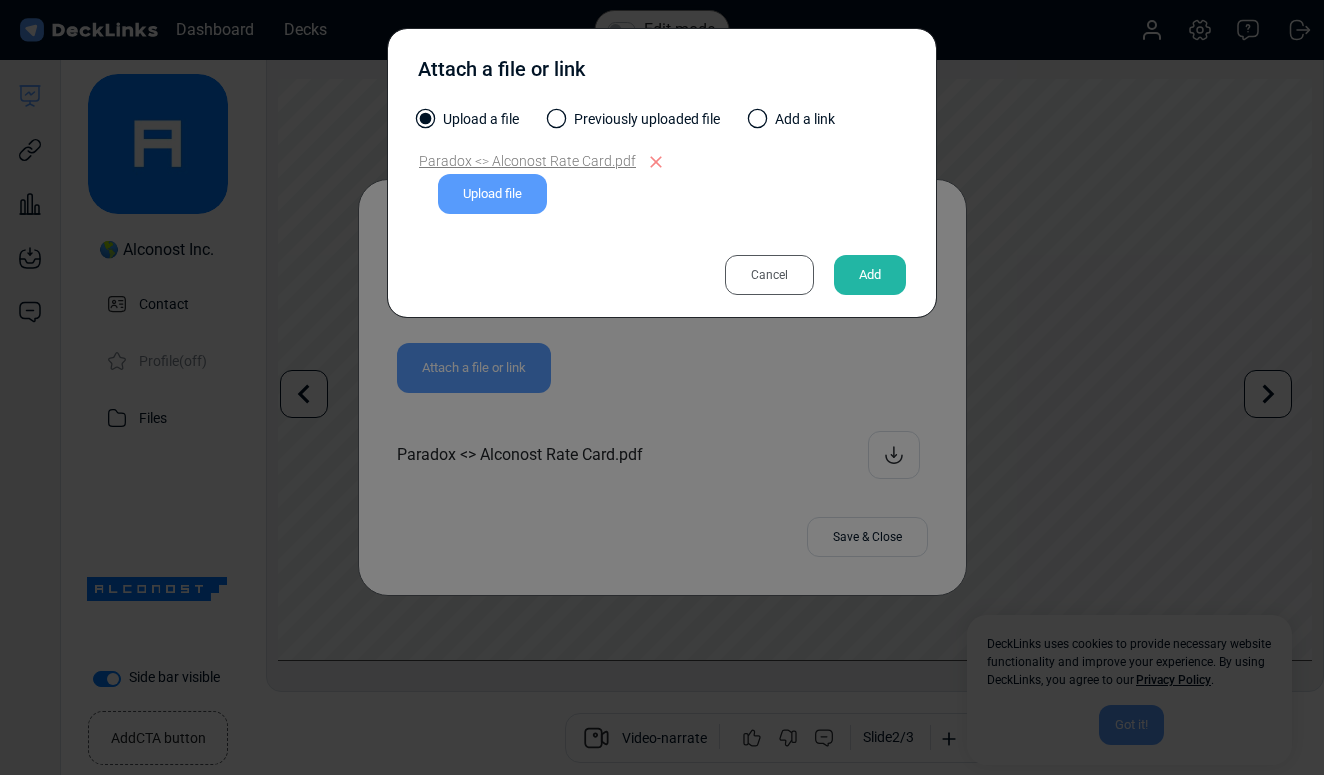 click on "Add" at bounding box center (870, 275) 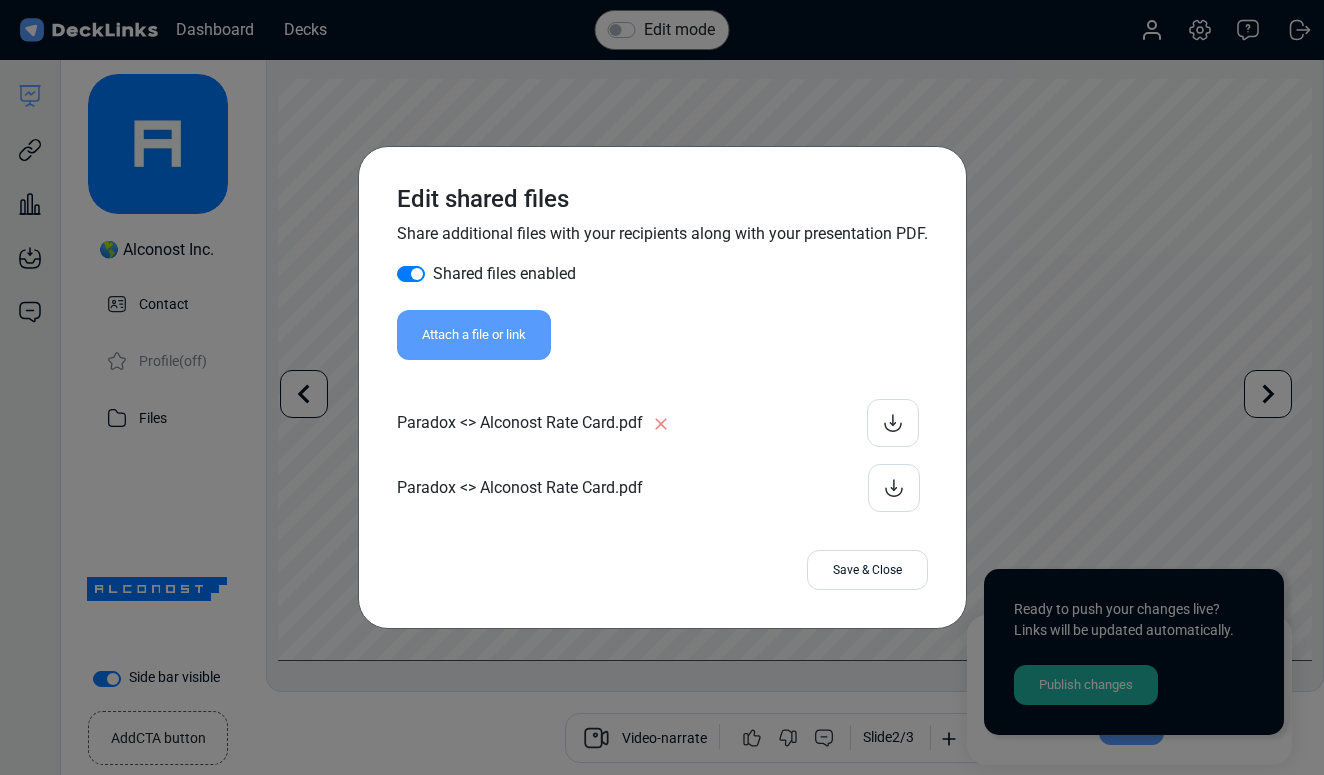 click on "Save & Close" at bounding box center (662, 570) 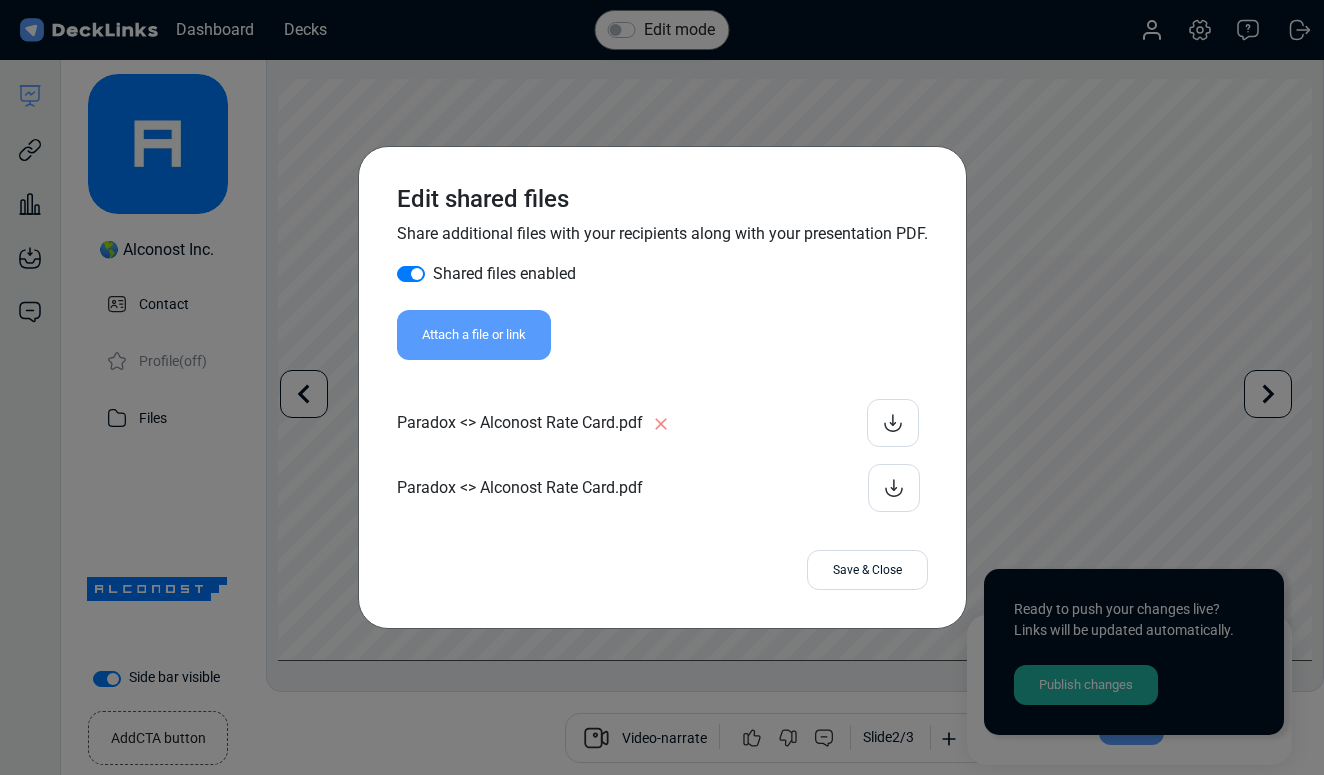 click on "Paradox <> Alconost Rate Card.pdf" at bounding box center [662, 488] 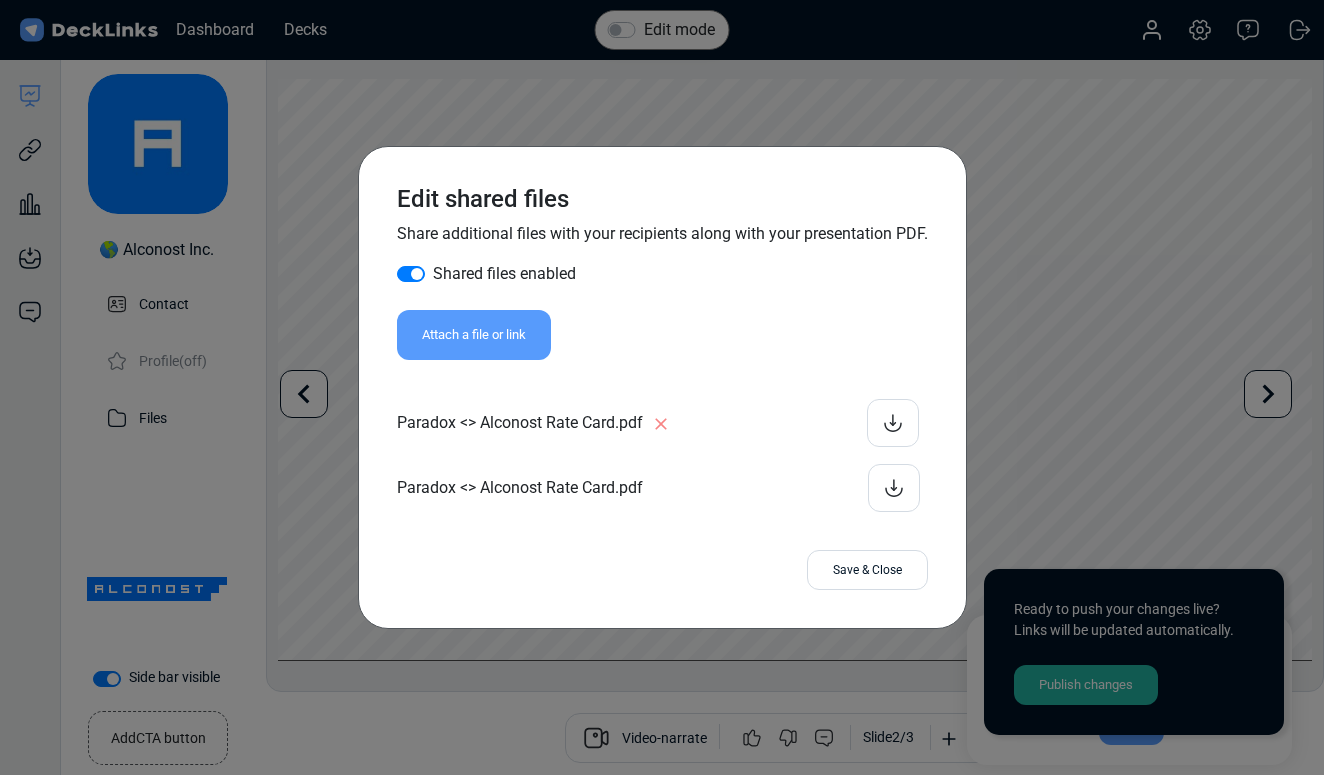 click on "Save & Close" at bounding box center [867, 570] 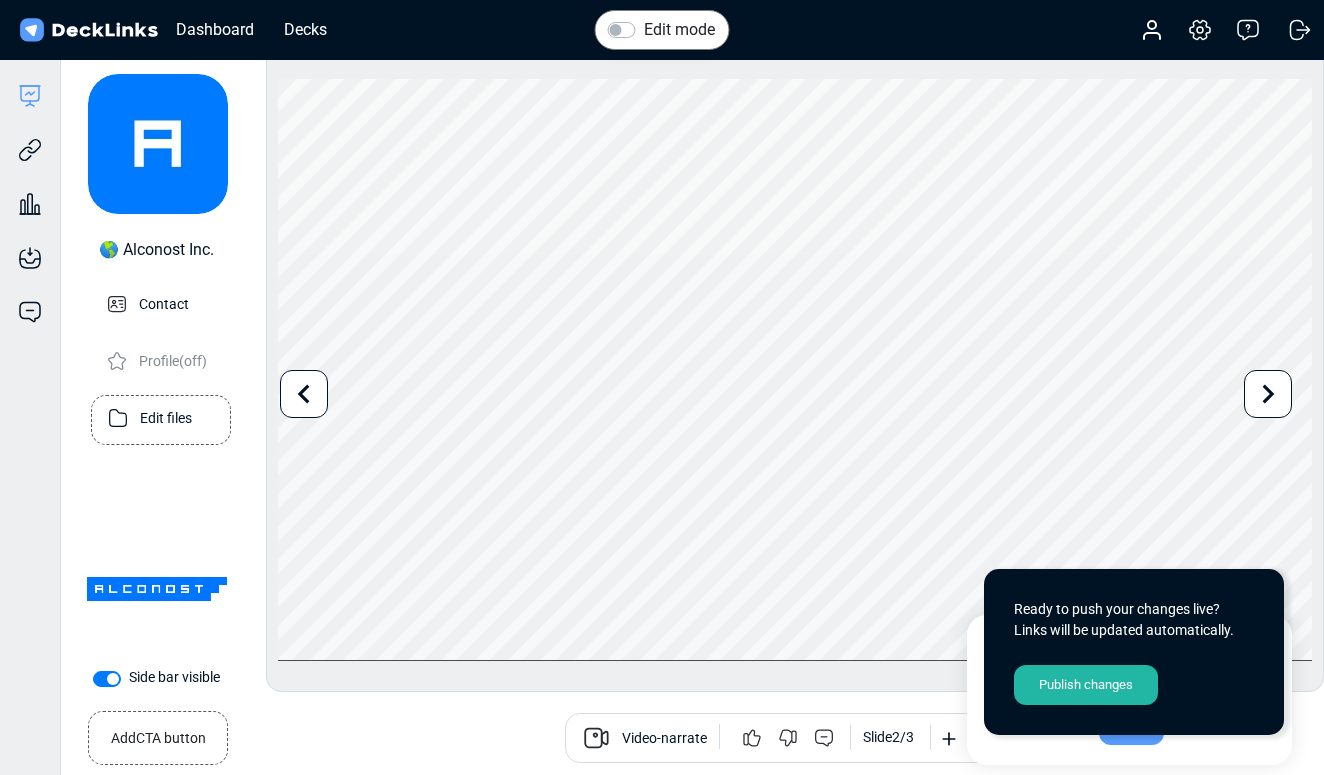 click on "Edit files" at bounding box center (166, 416) 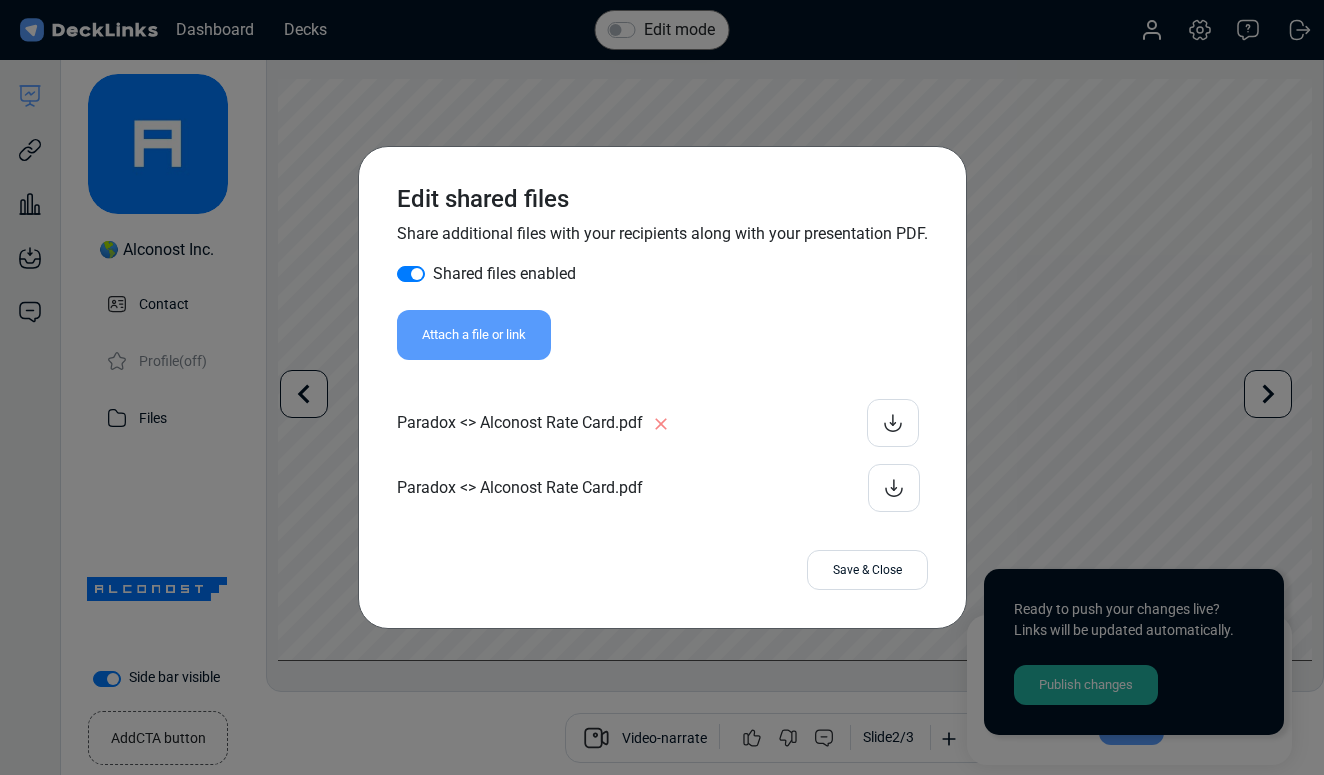 click at bounding box center [661, 424] 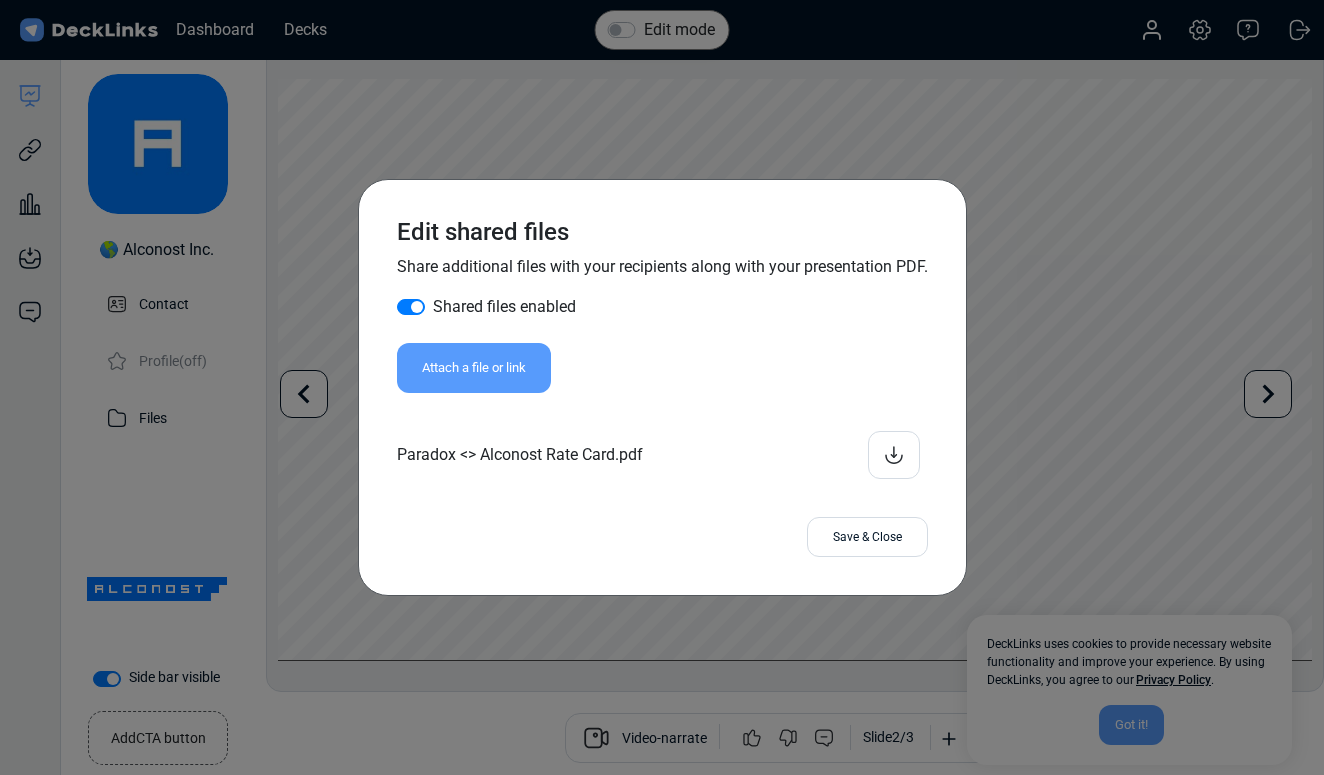 click on "Edit shared files Share additional files with your recipients along with your presentation PDF. Shared files enabled Attach a file or link Paradox <|> Alconost Rate Card.pdf Save & Close" at bounding box center [662, 387] 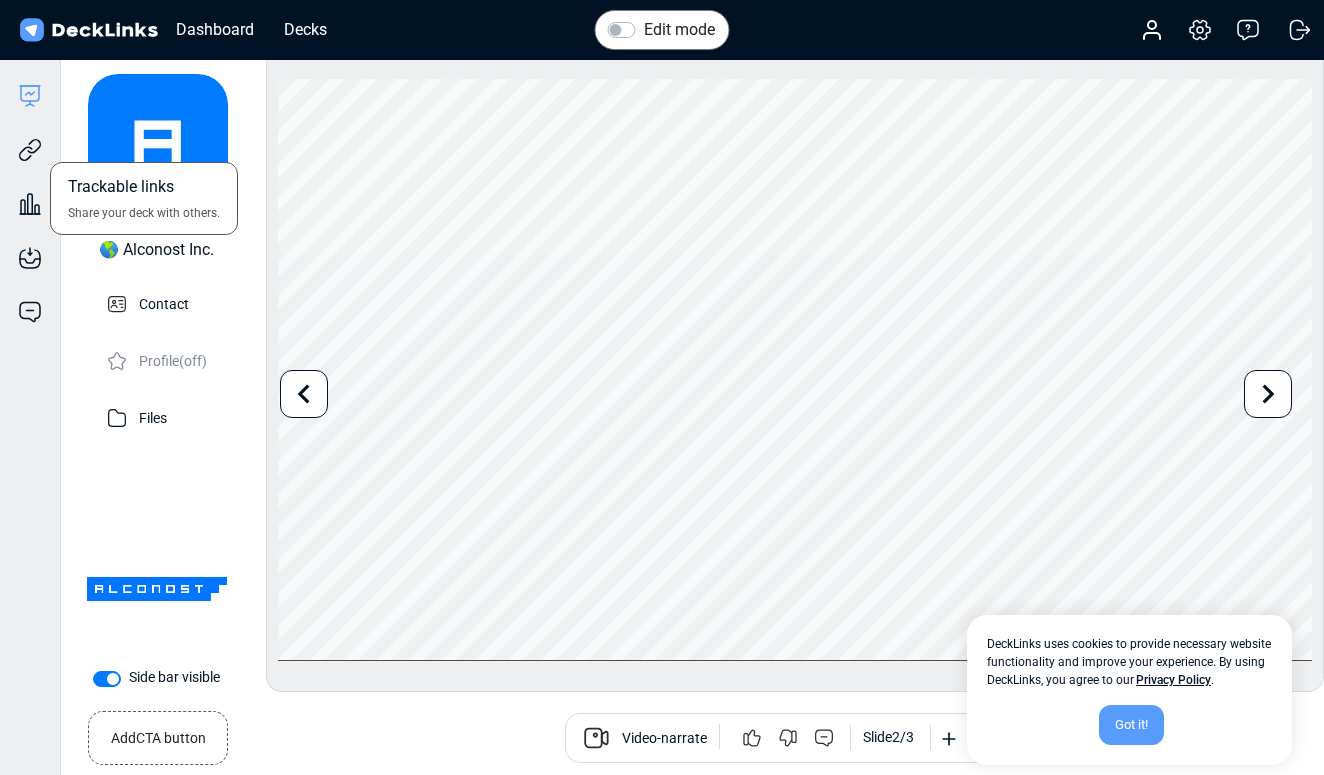 click on "Trackable links Share your deck with others." at bounding box center [30, 135] 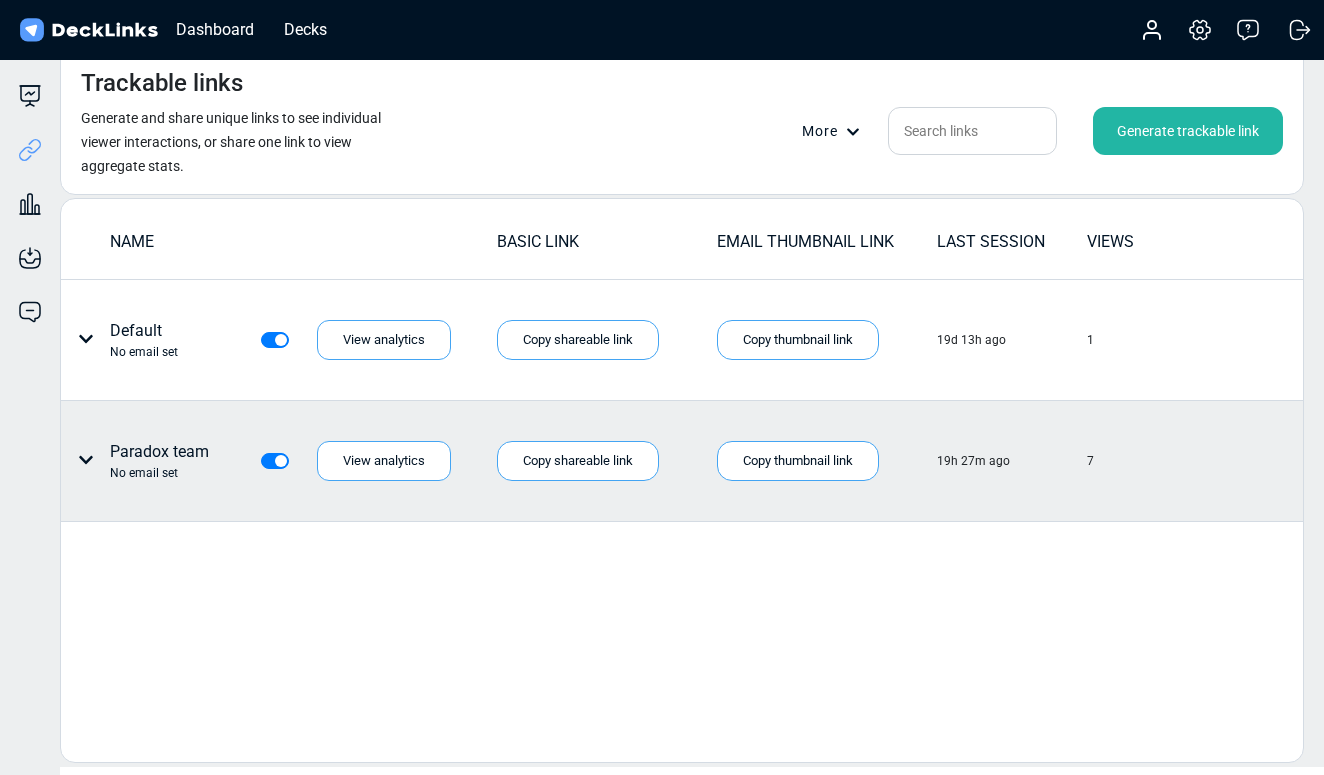 click on "[COMPANY] team No email set" at bounding box center (144, 340) 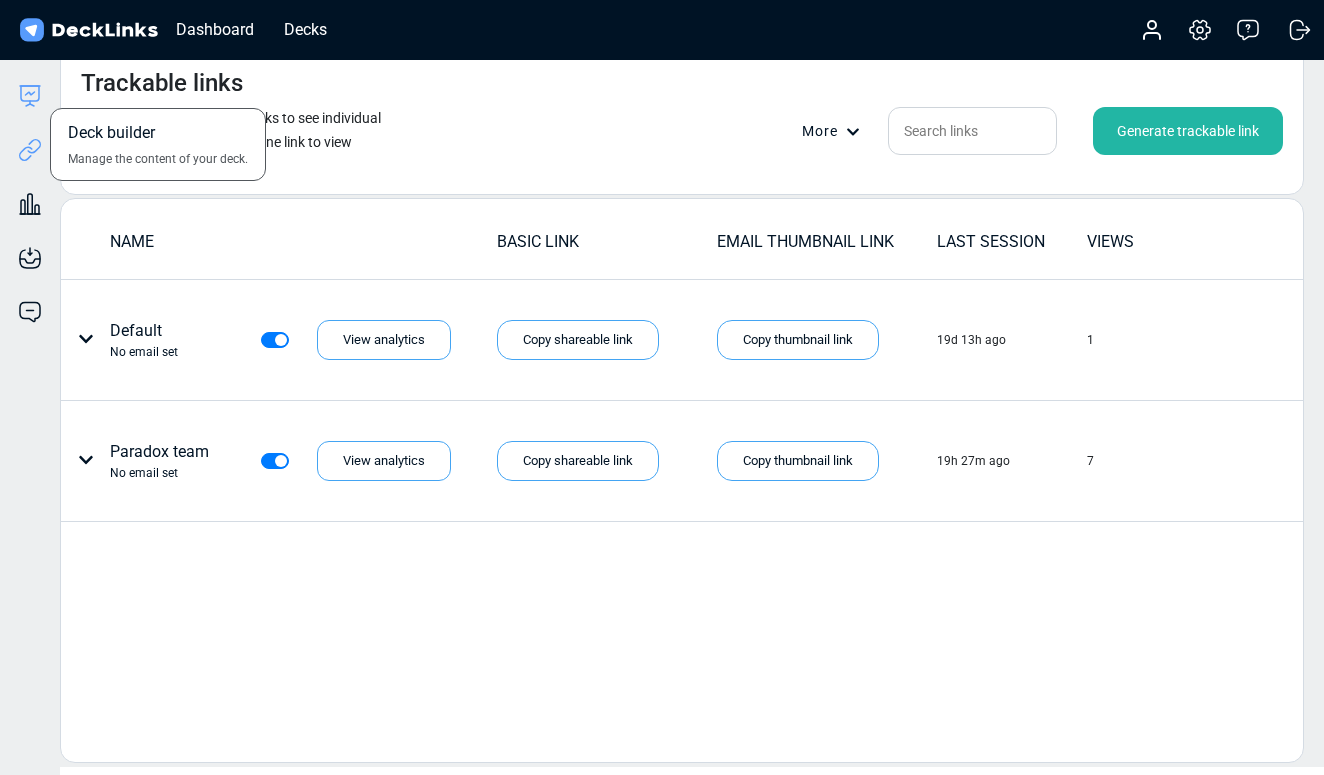 click at bounding box center (30, 96) 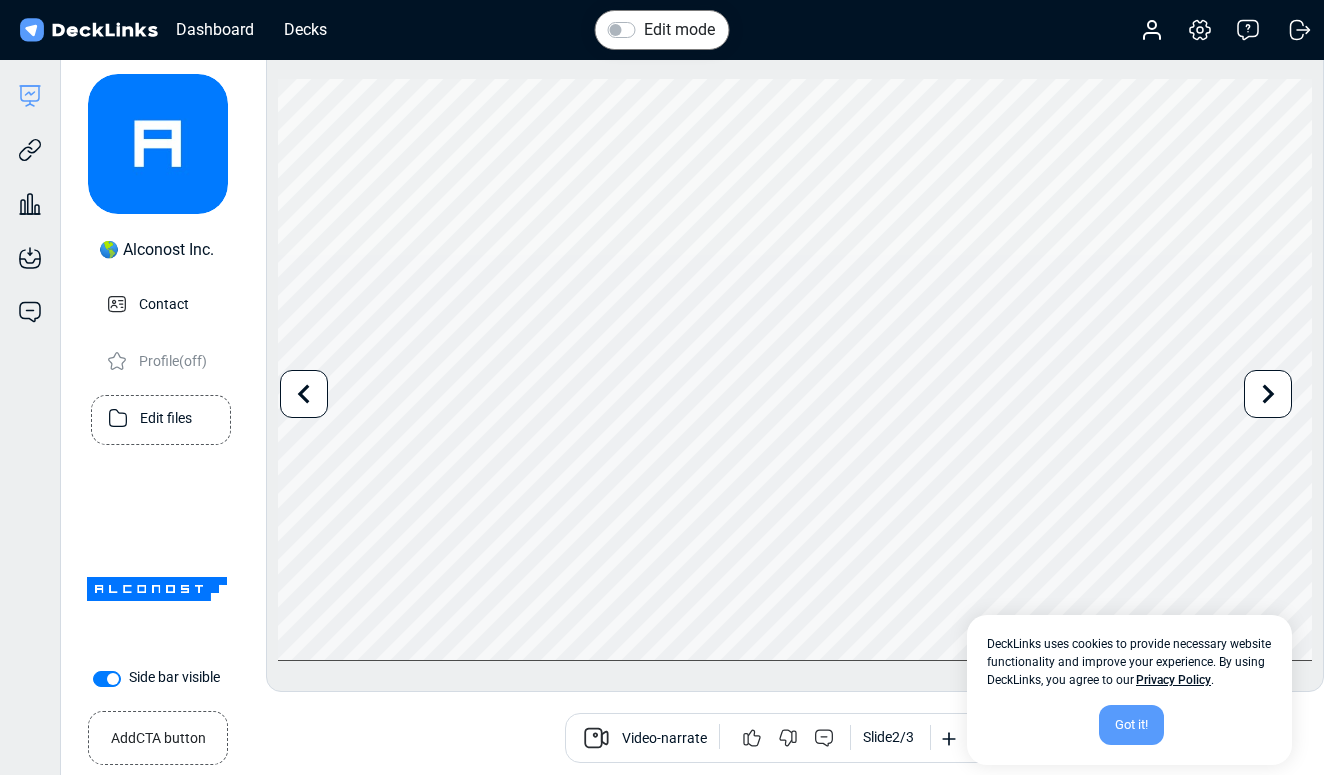 click on "Edit files" at bounding box center [166, 416] 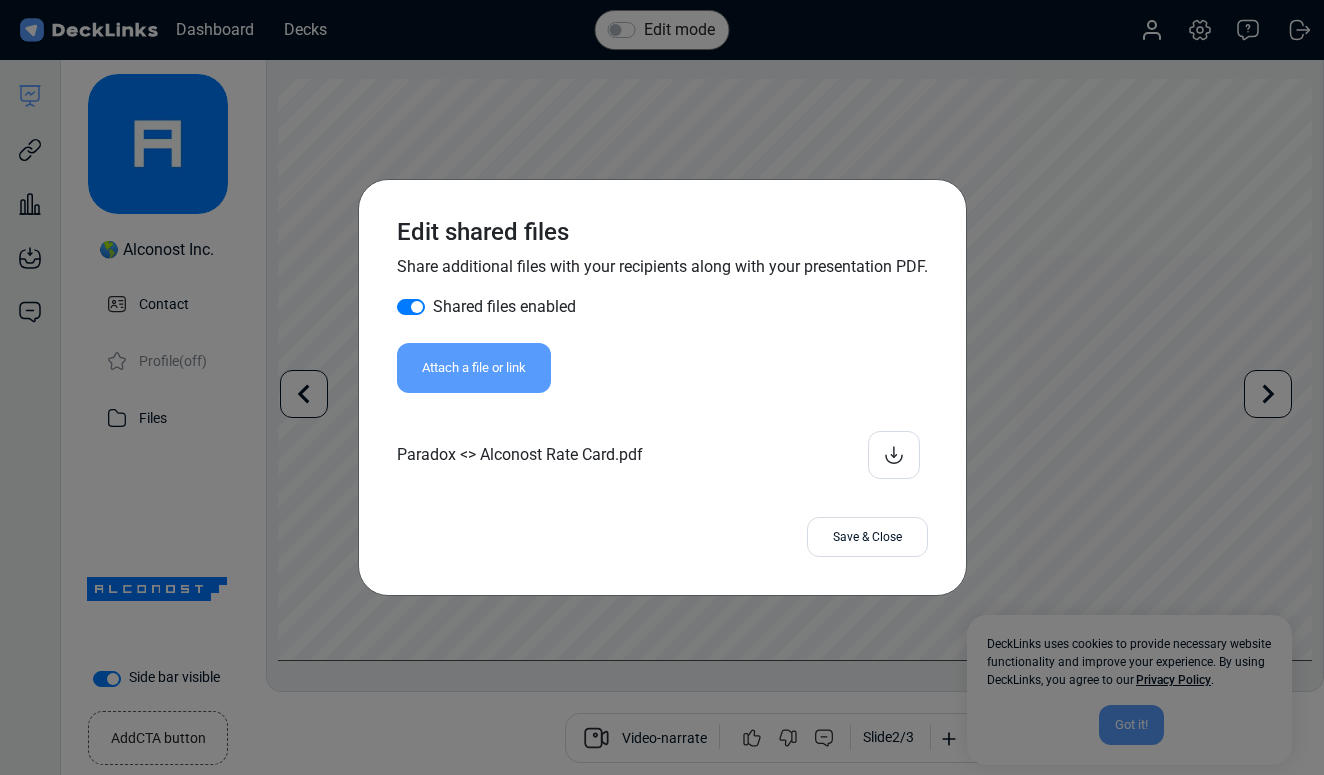 click on "Paradox <> Alconost Rate Card.pdf" at bounding box center [662, 455] 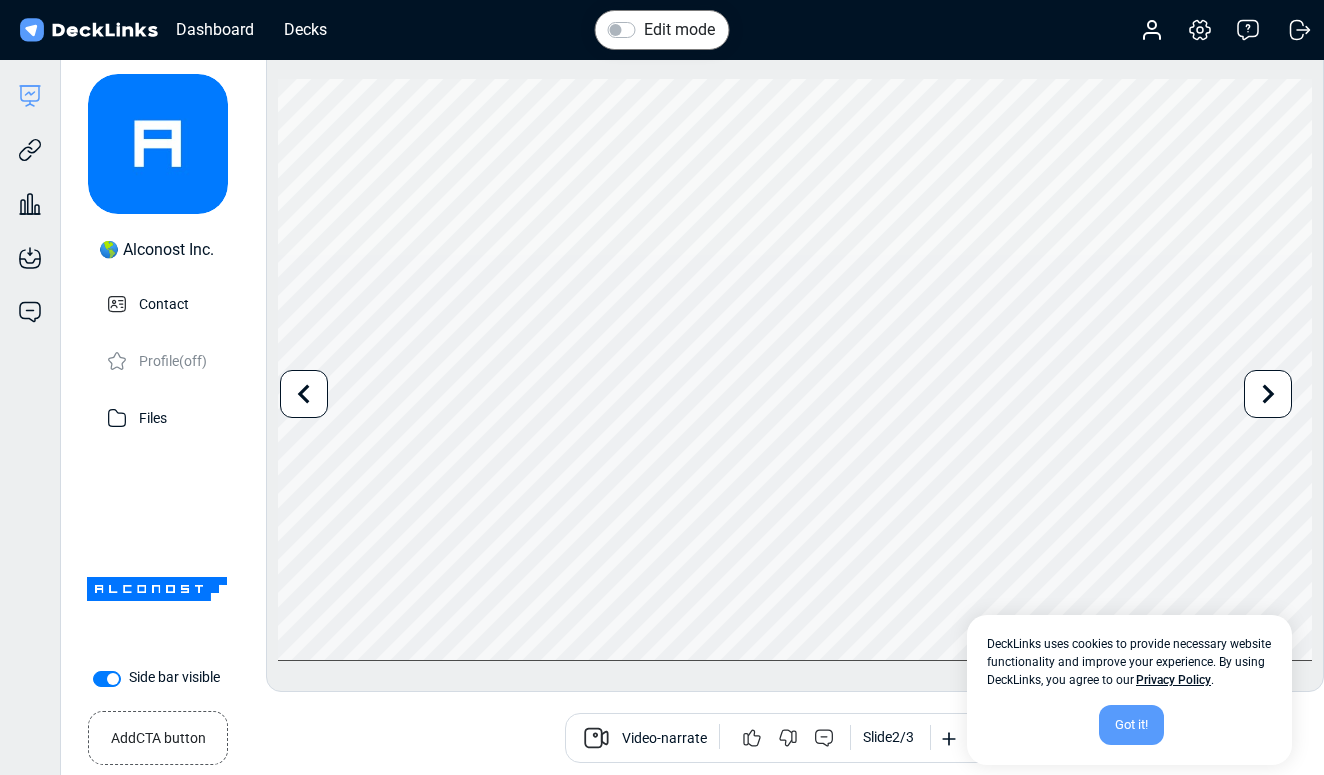 click on "Account Settings & billing Help Logout" at bounding box center (1216, 30) 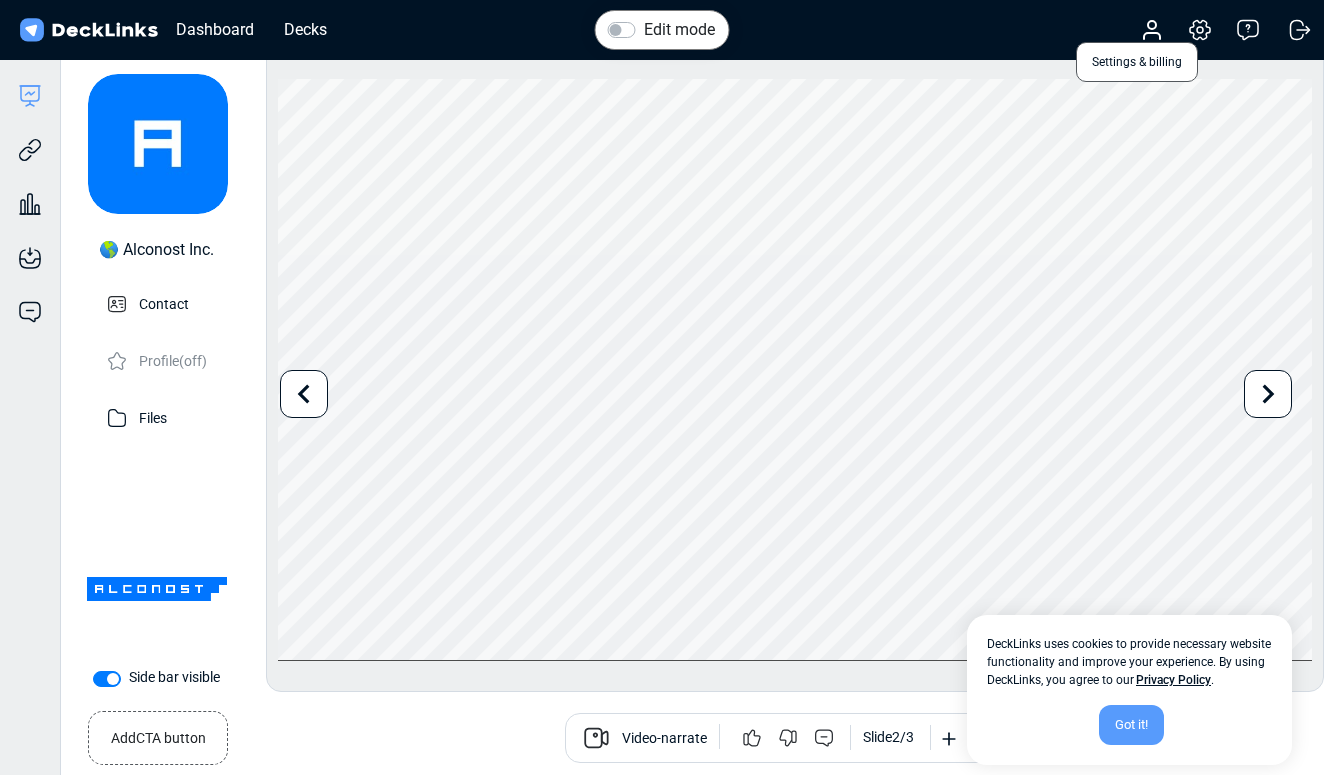 click at bounding box center [1200, 30] 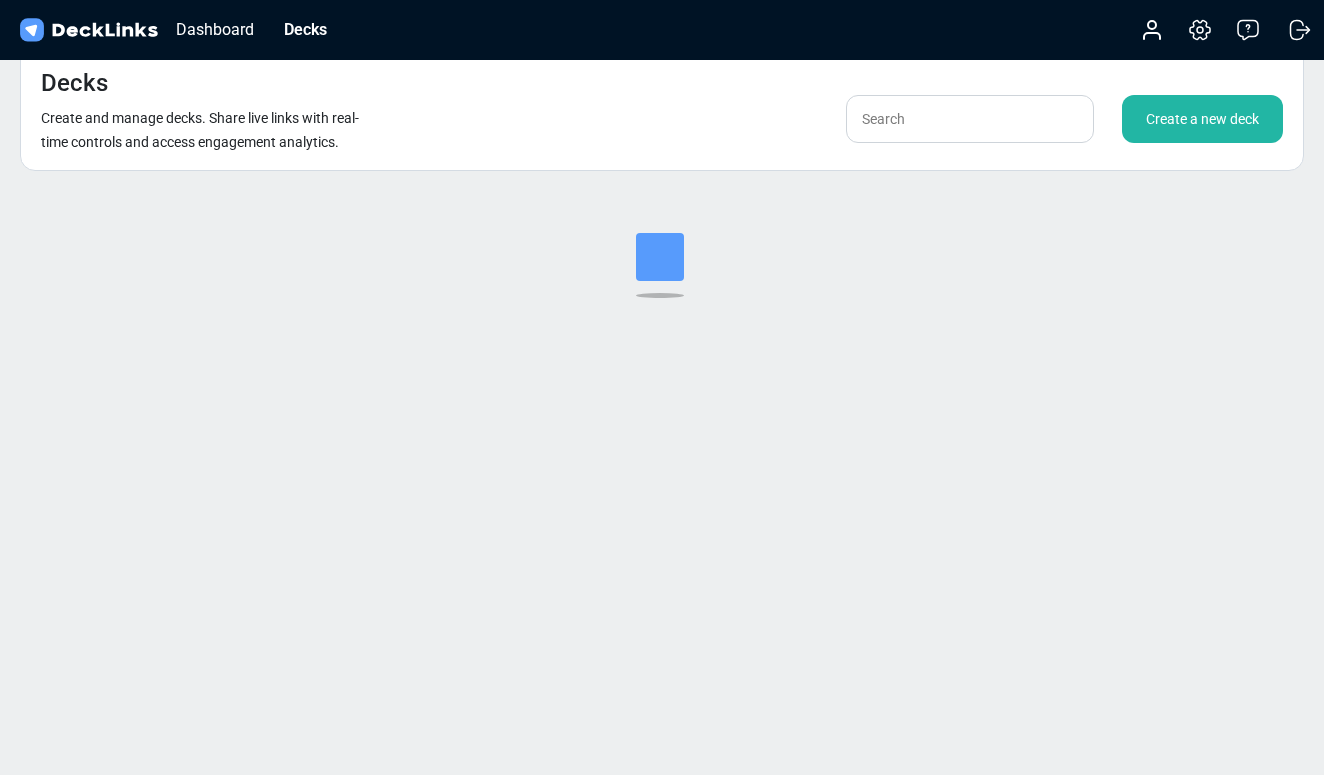 scroll, scrollTop: 0, scrollLeft: 0, axis: both 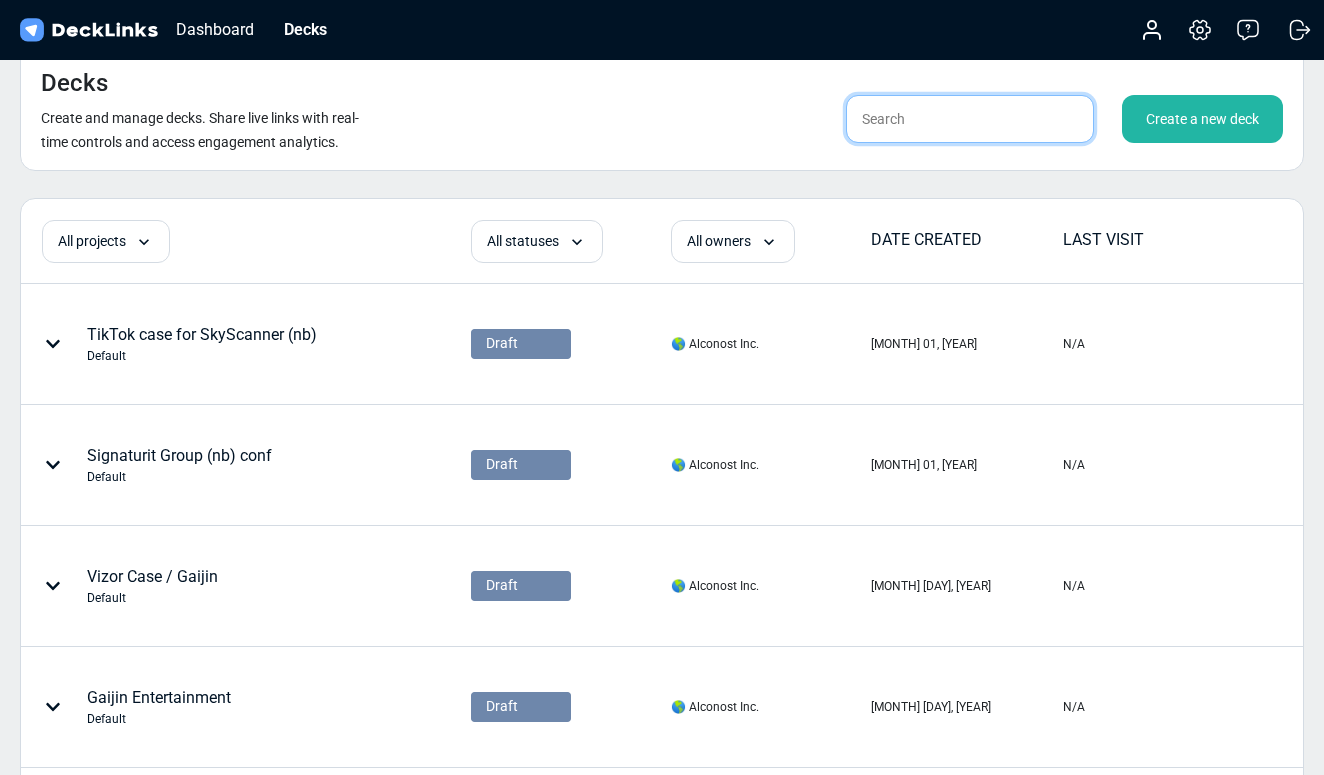 click at bounding box center (970, 119) 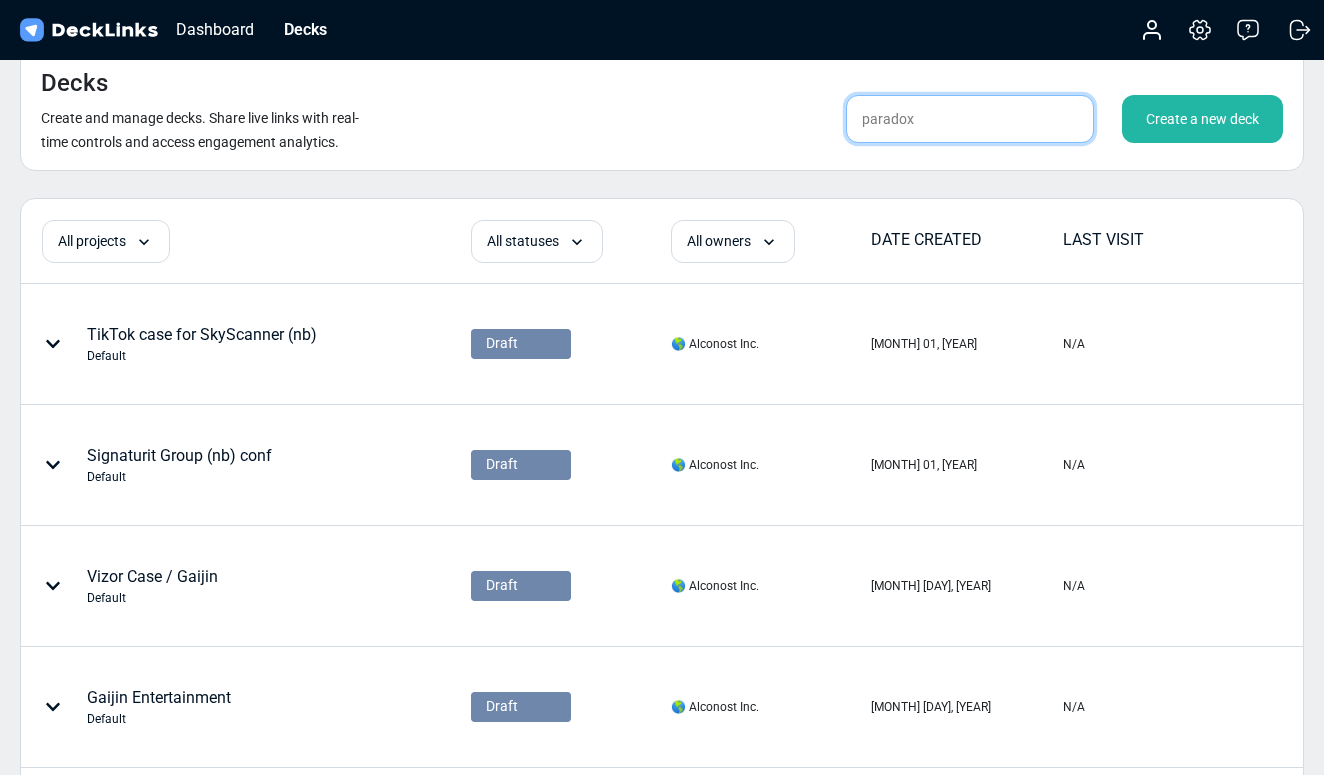 type on "paradox" 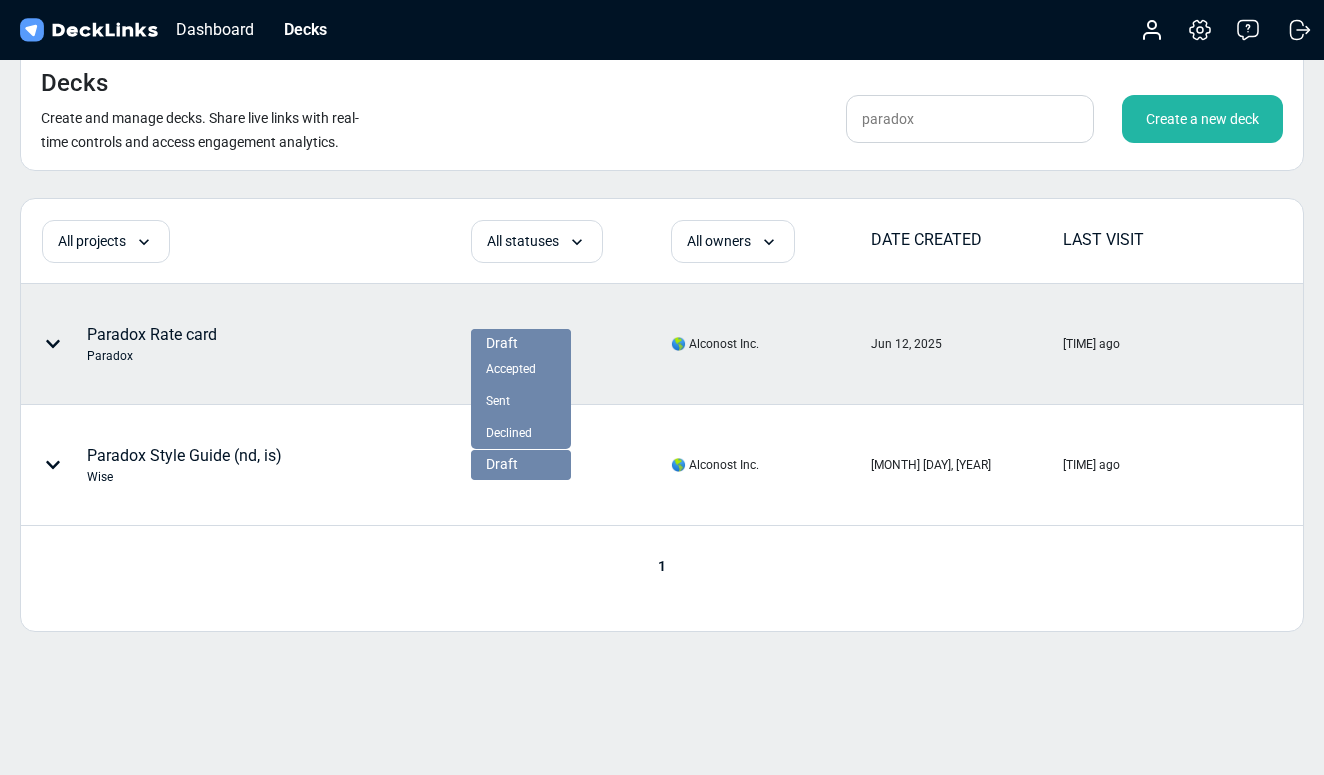 click at bounding box center (557, 344) 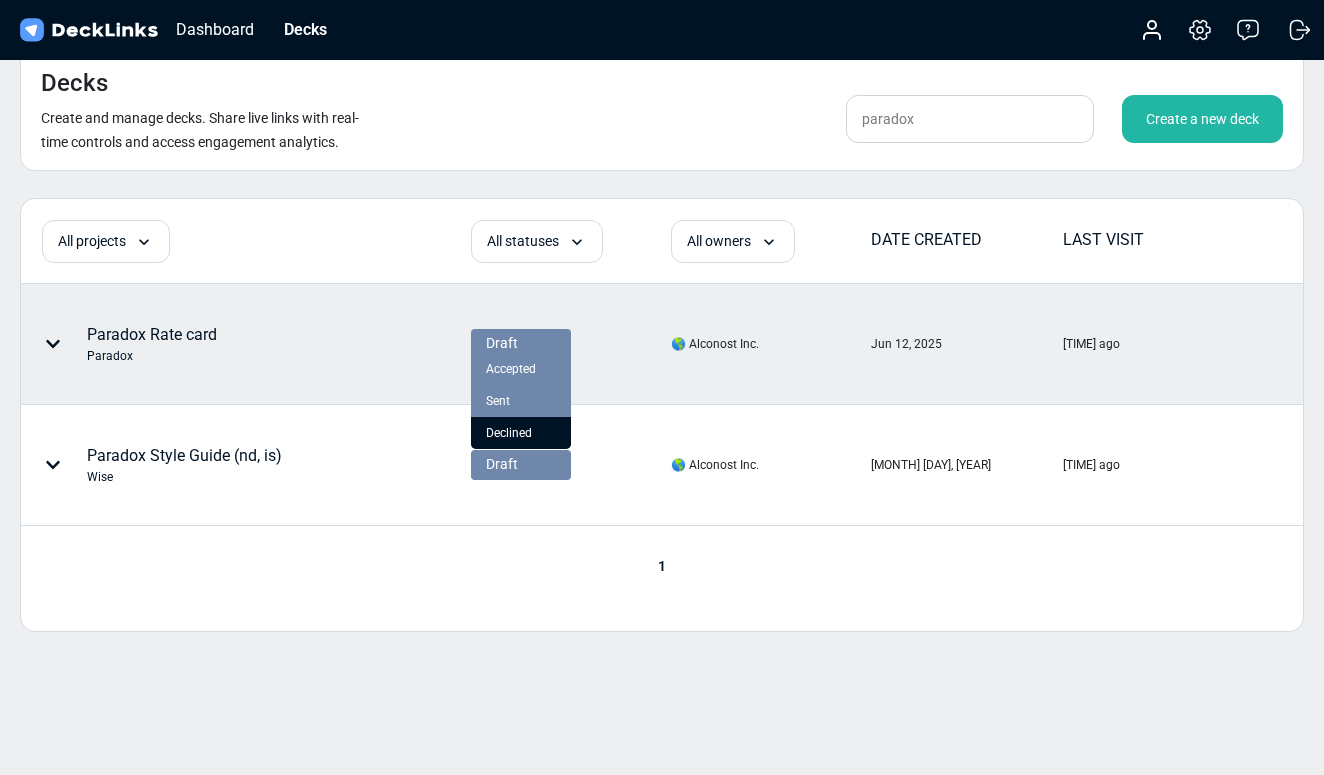 click on "Declined" at bounding box center [509, 433] 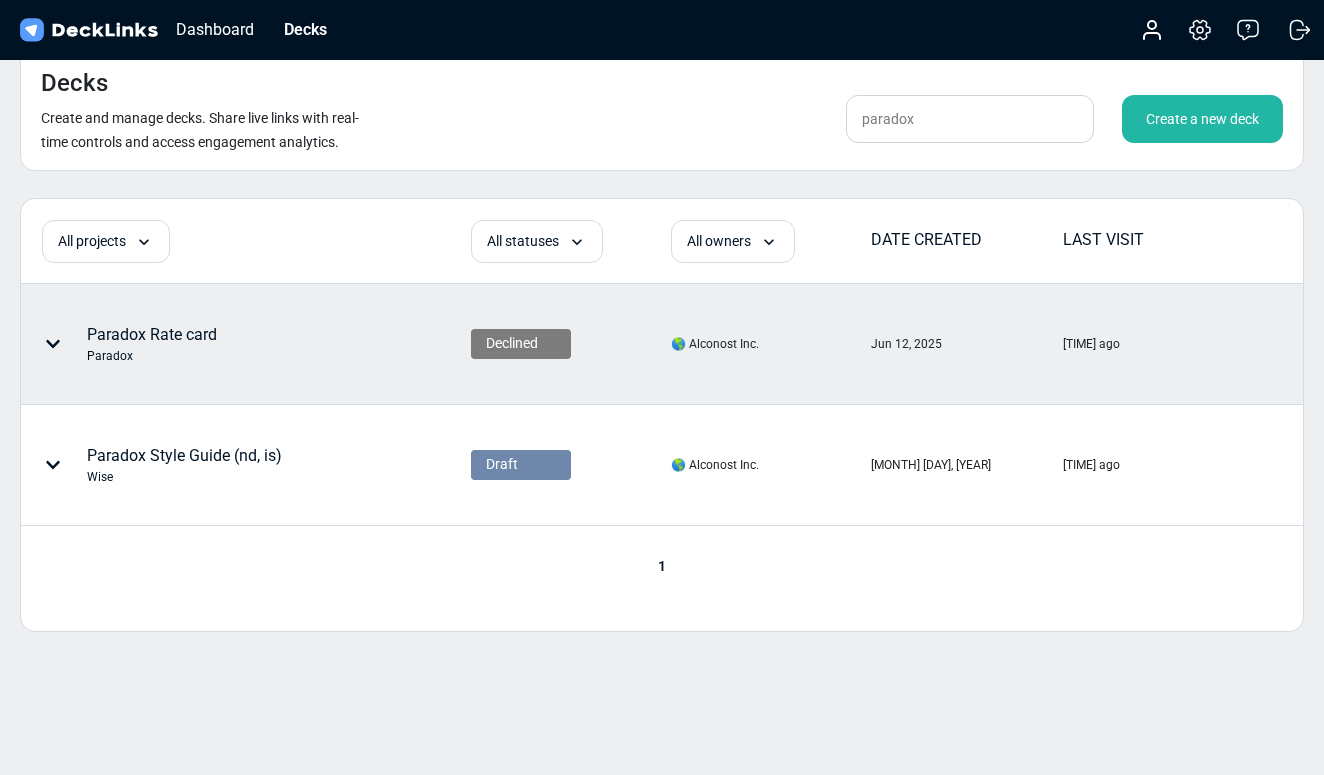 click on "Create a new deck" at bounding box center (1202, 119) 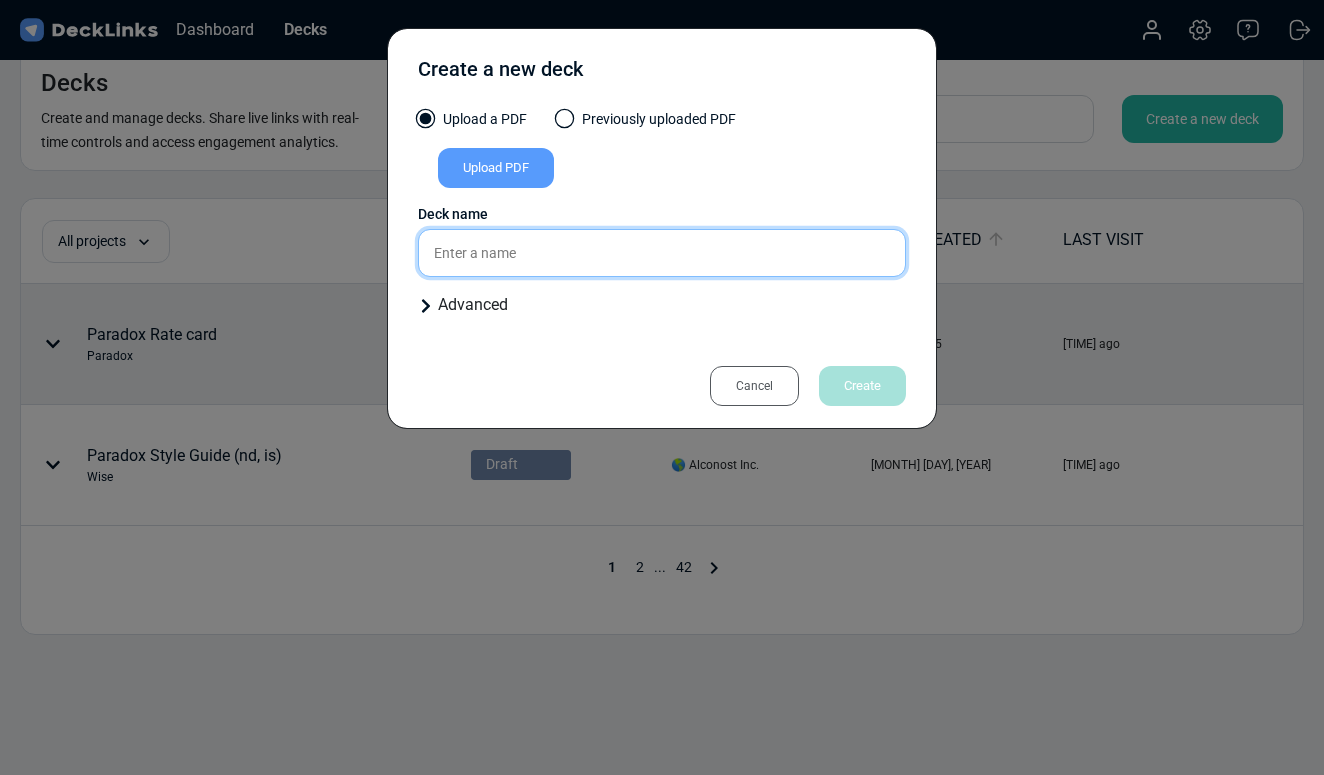 click at bounding box center [662, 253] 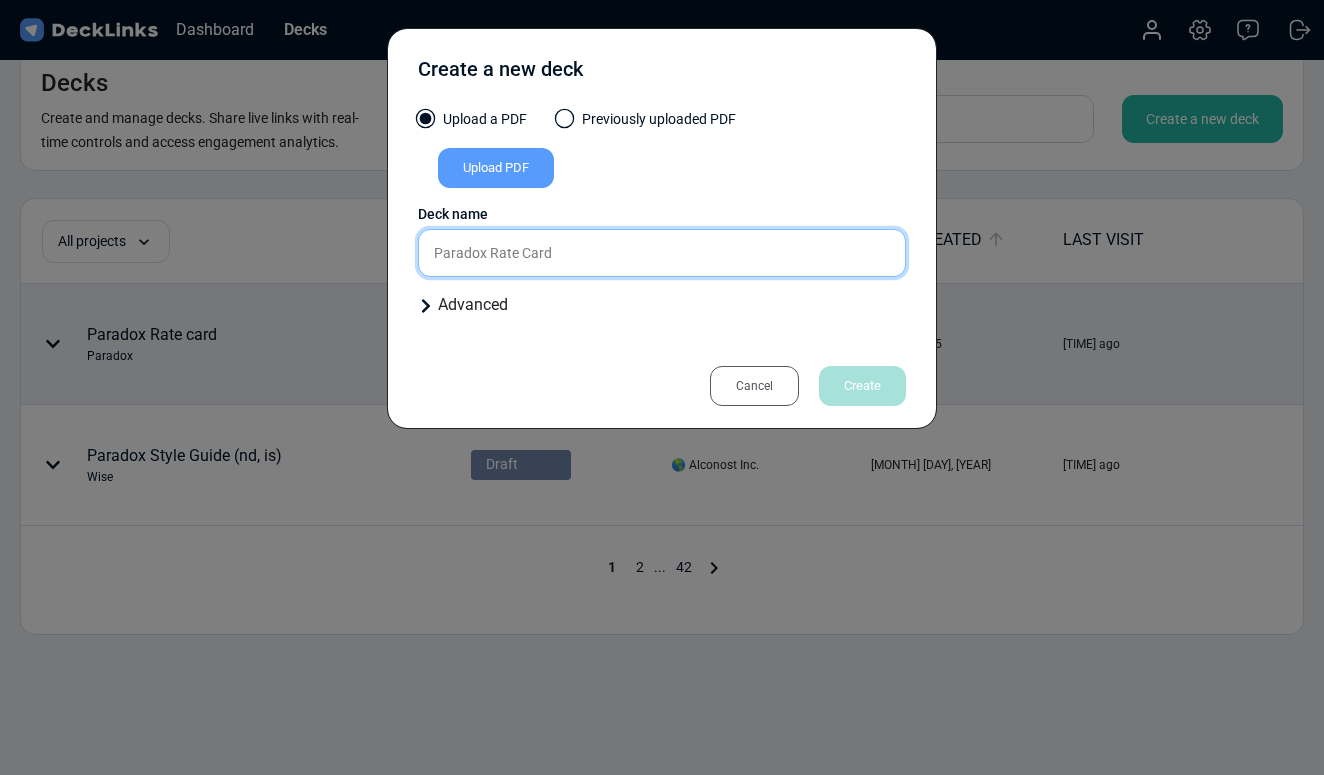 type on "Paradox Rate Card" 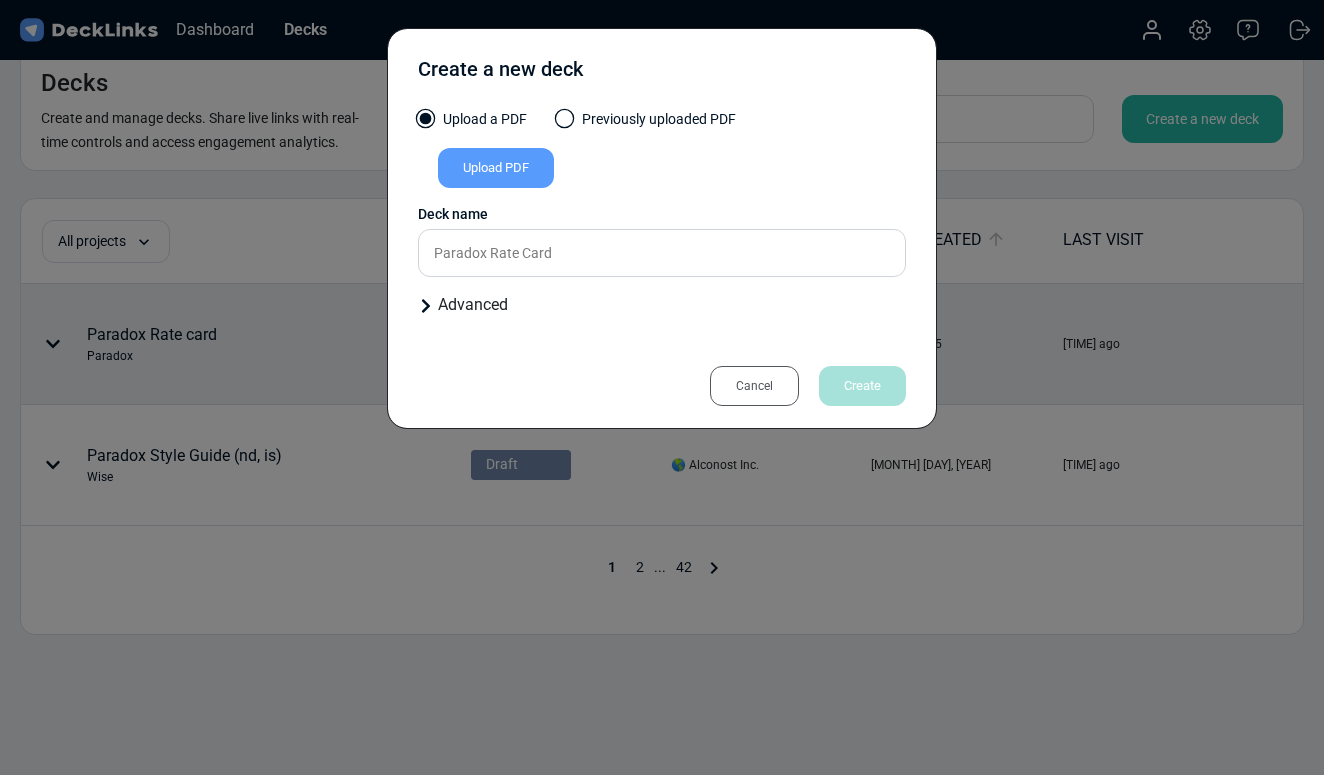 click on "Advanced" at bounding box center (662, 305) 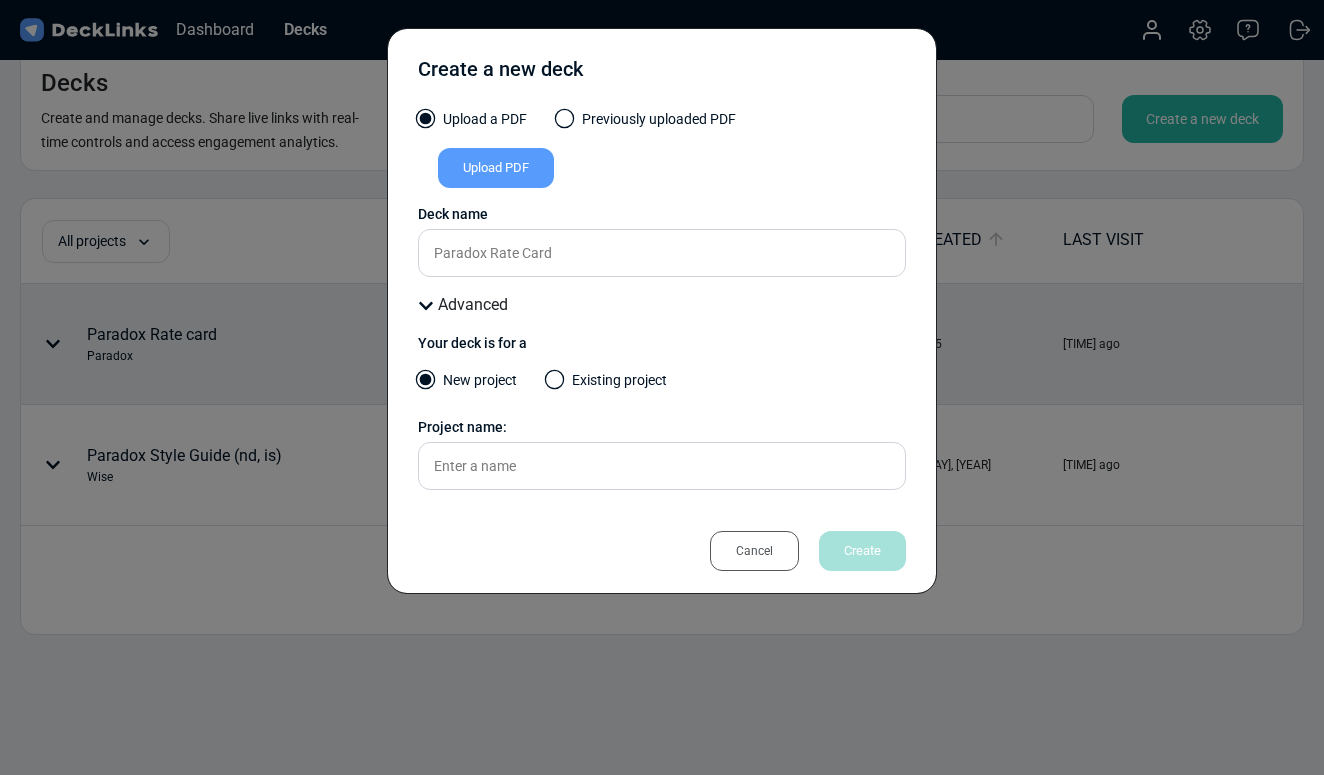 click on "Upload PDF" at bounding box center [496, 168] 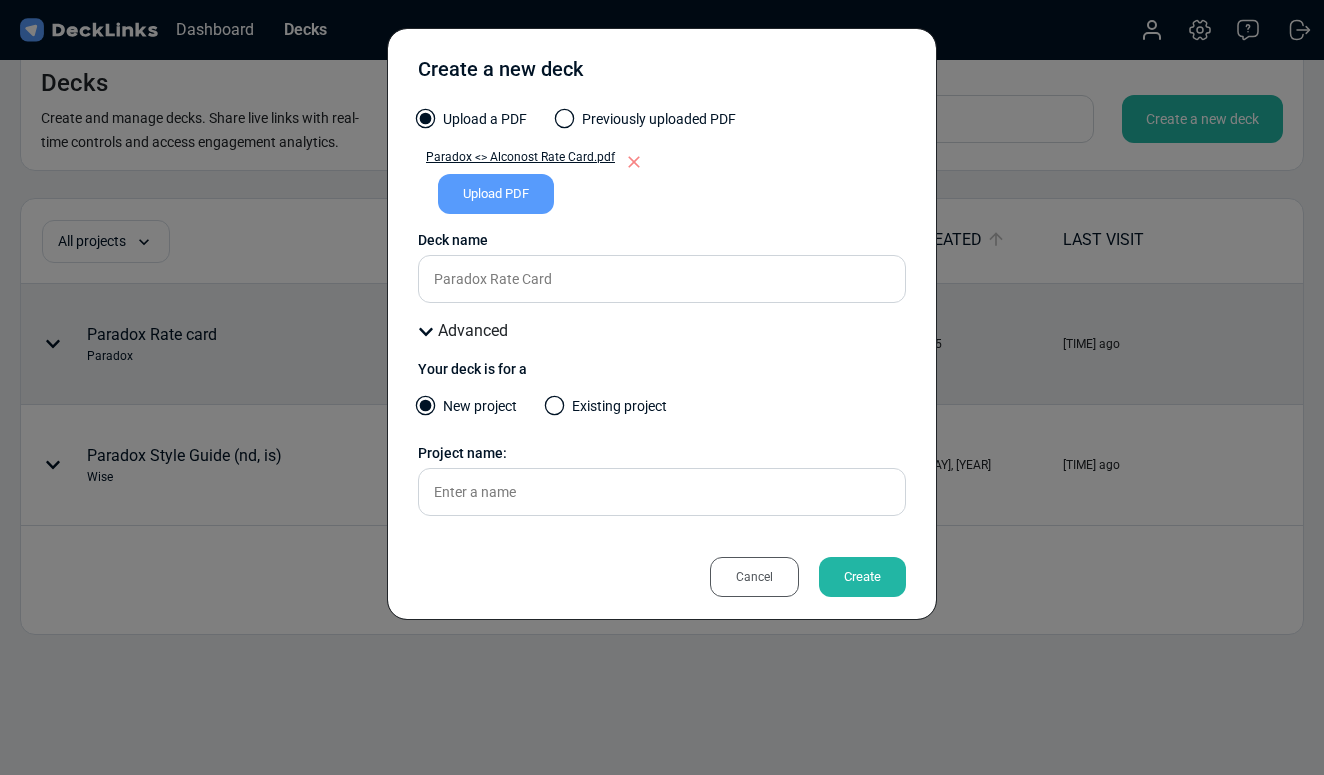 click on "Create" at bounding box center [862, 577] 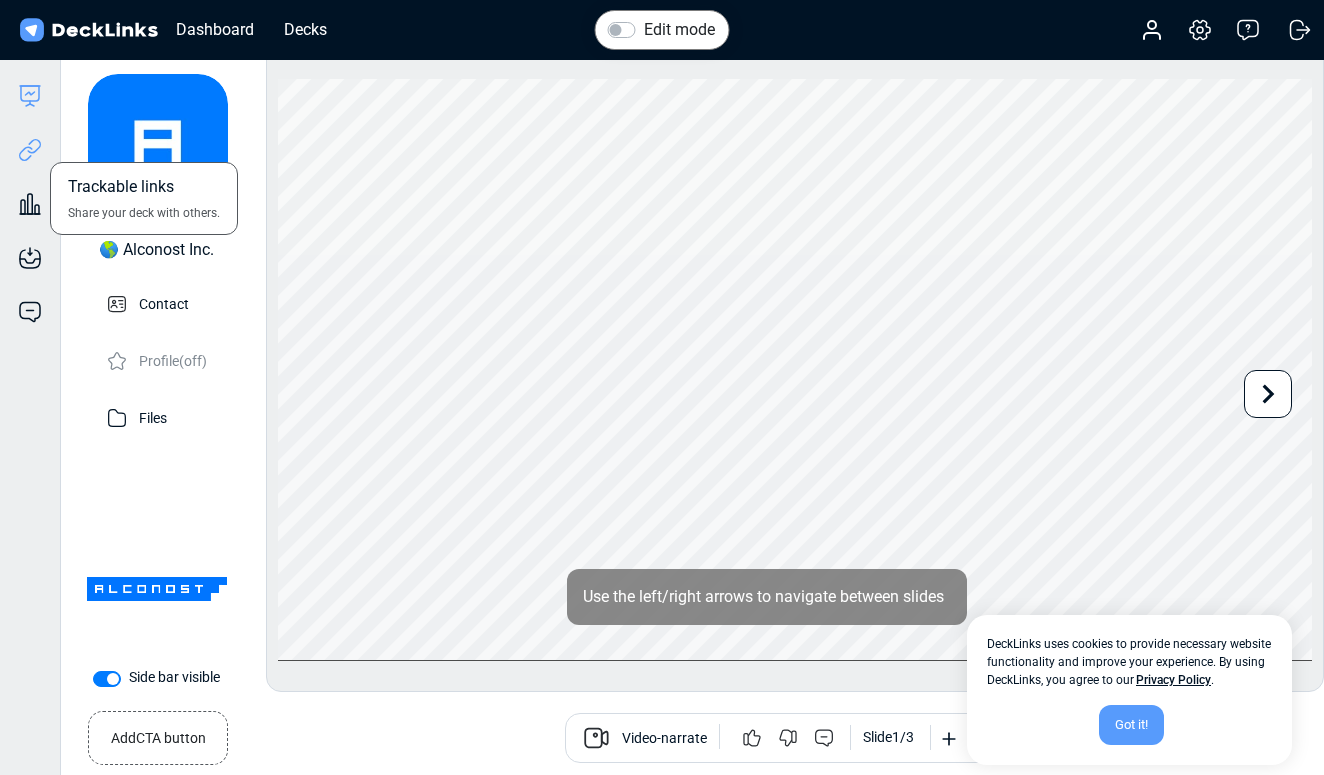 click at bounding box center [30, 150] 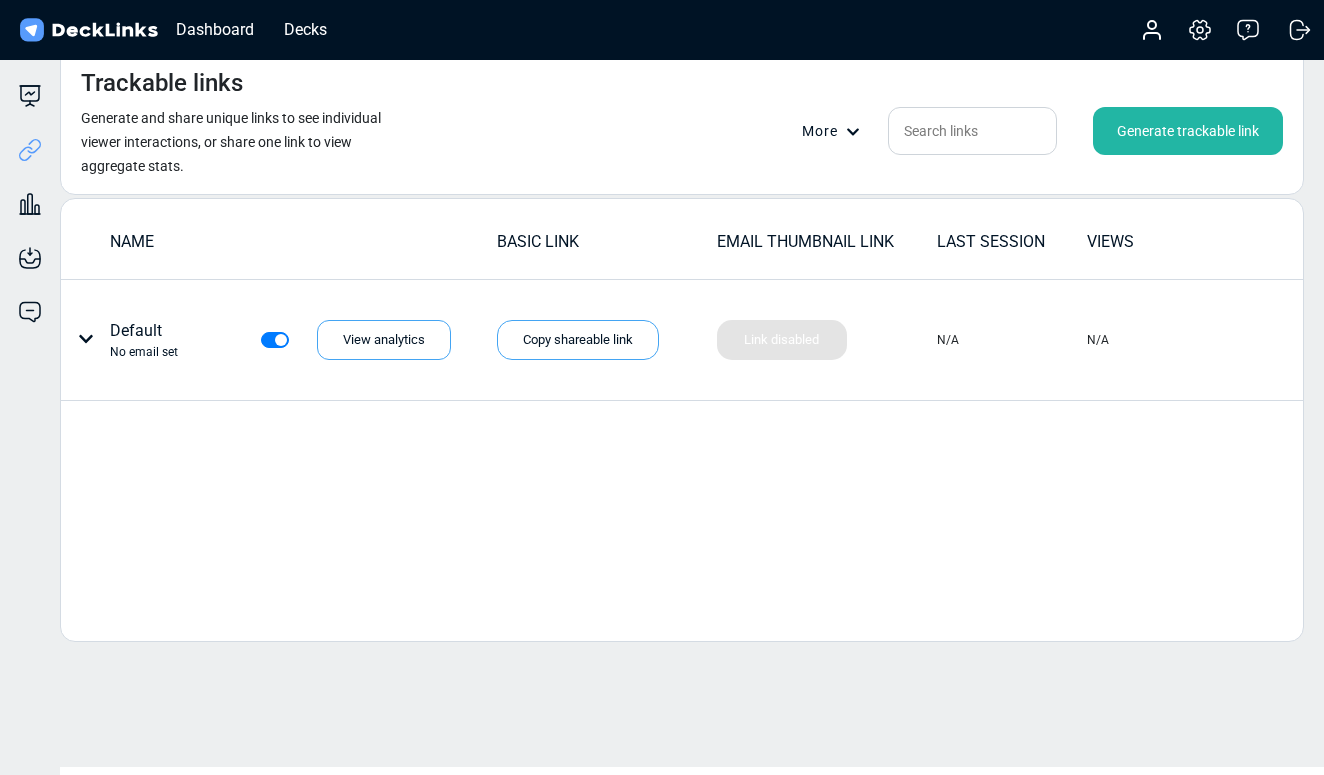 click on "Generate trackable link" at bounding box center (1188, 131) 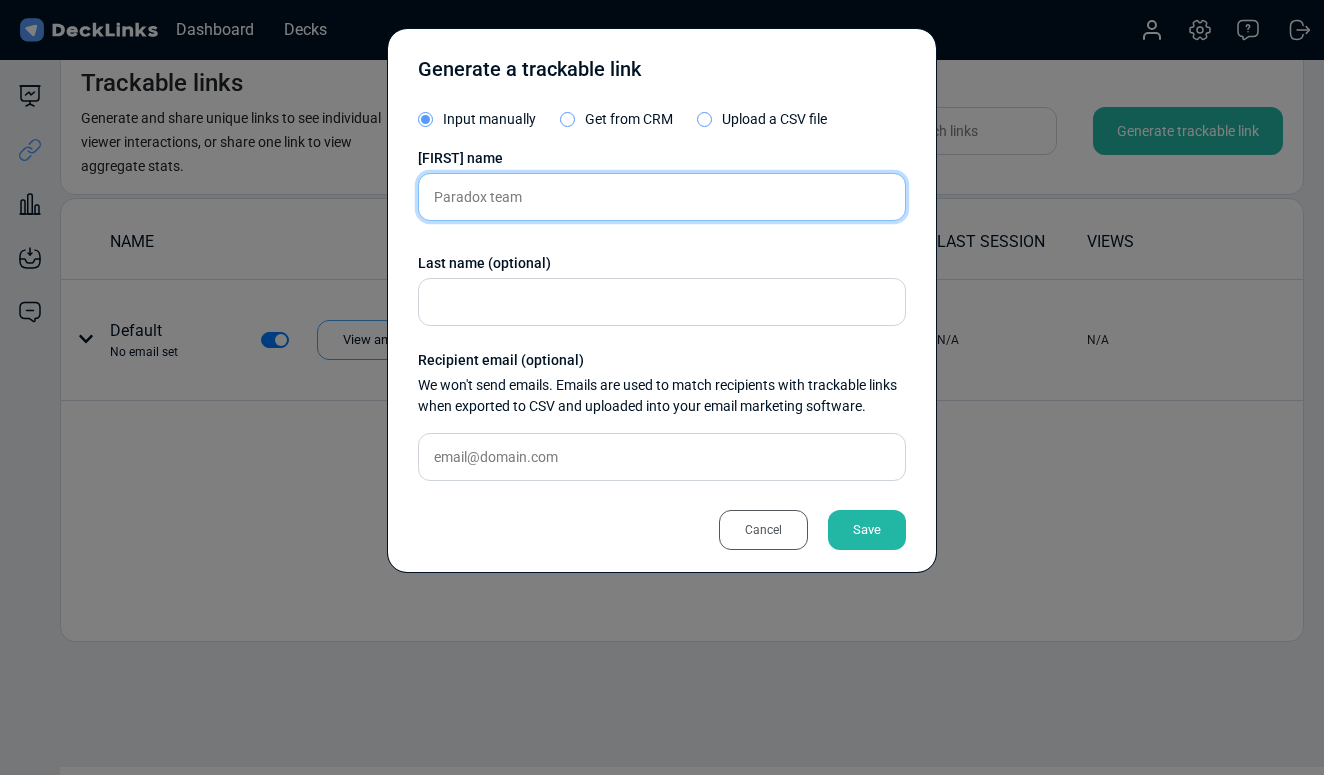 type on "Paradox team" 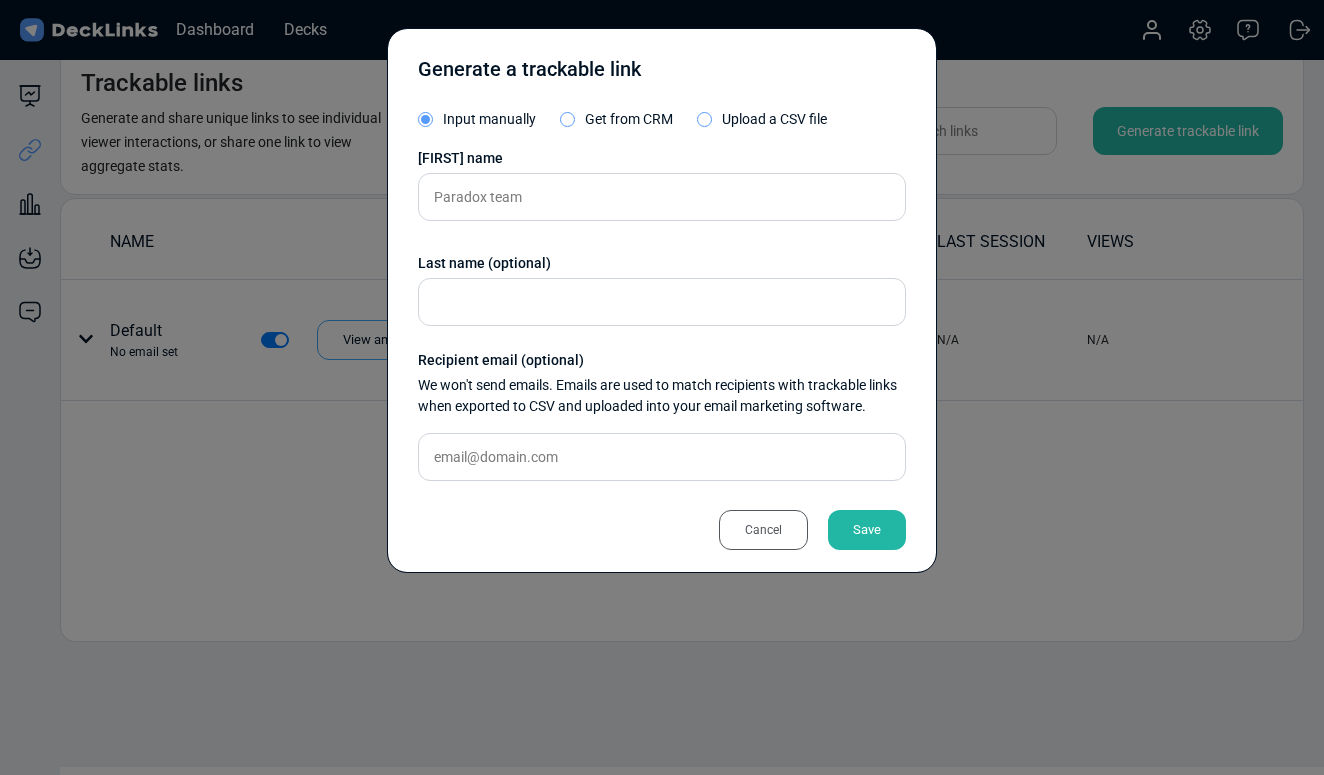 click on "Save" at bounding box center [867, 530] 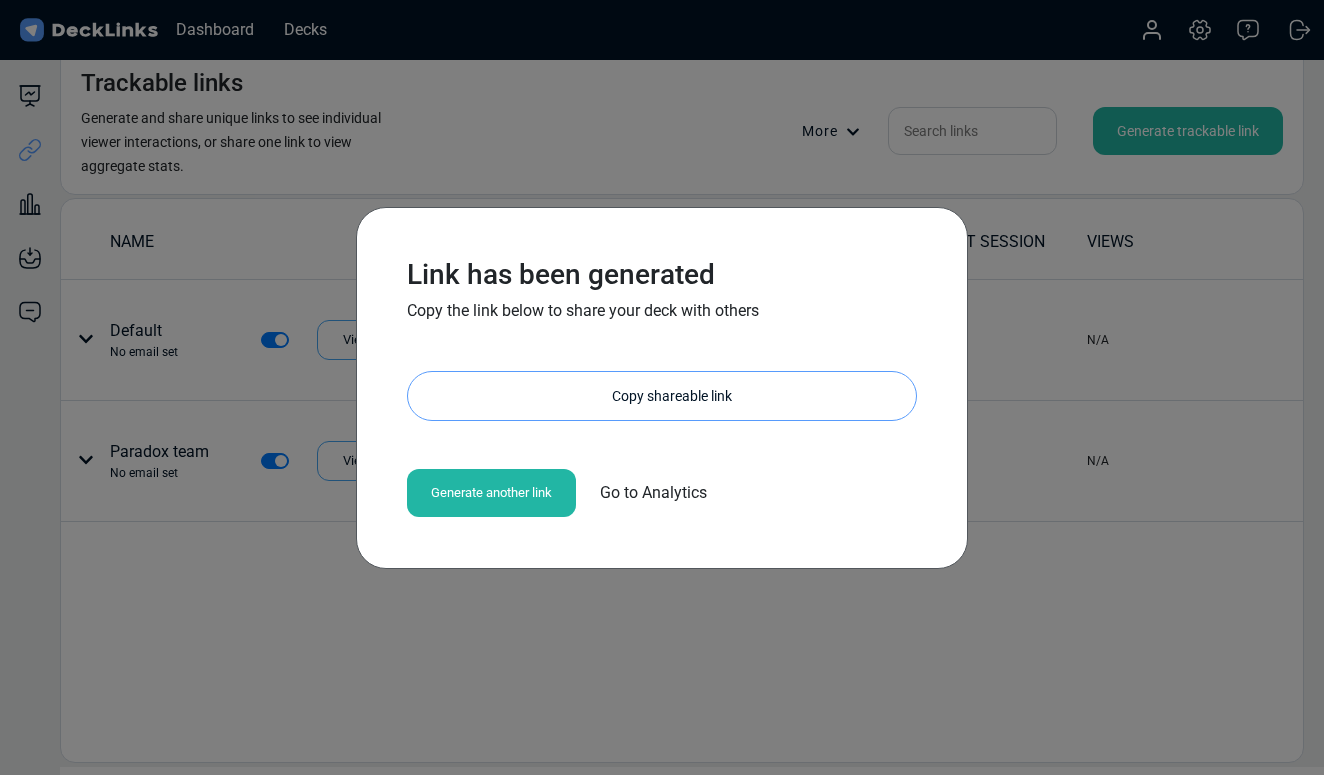 click on "Copy shareable link" at bounding box center [672, 396] 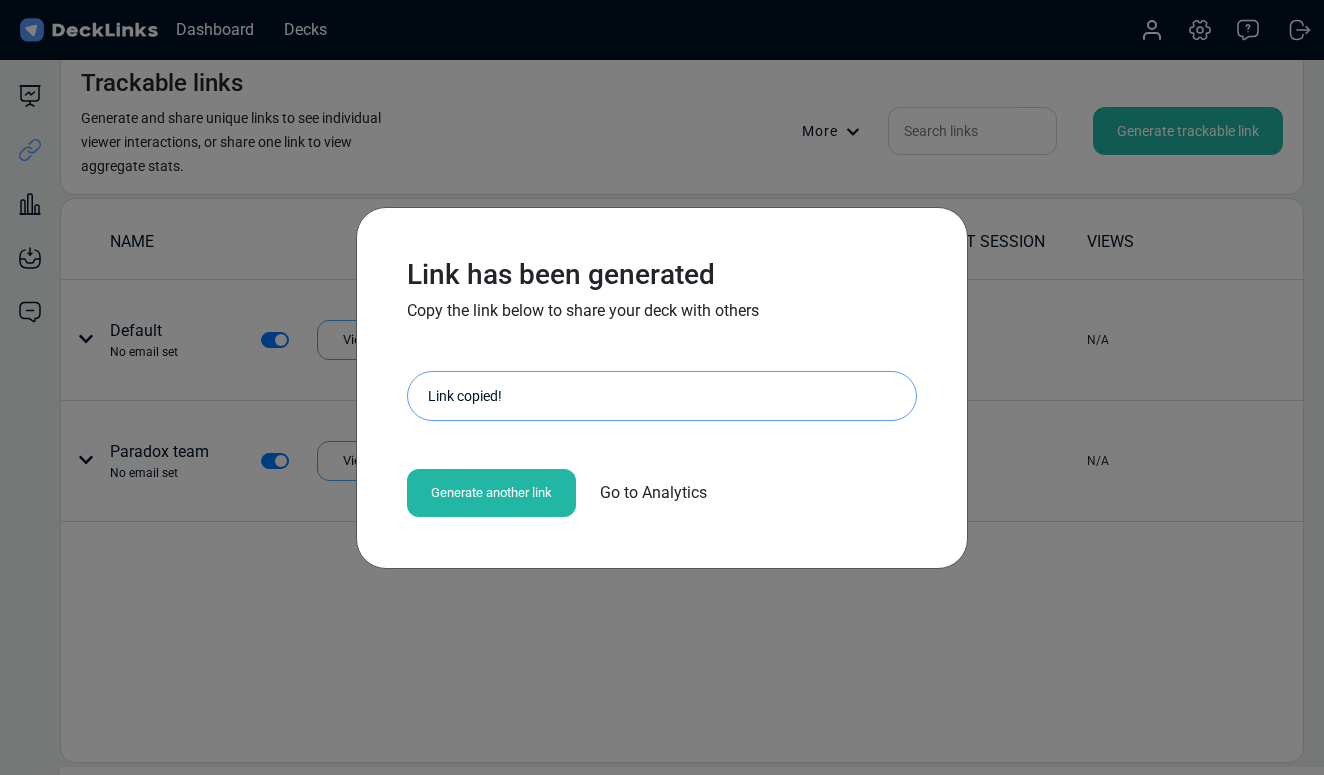 click on "Link has been generated Copy the link below to share your deck with others   https://my.decklinks.com/alconost-inc/shared/yY8Wghrme8Na Link copied! Generate another link Go to Analytics" at bounding box center (662, 387) 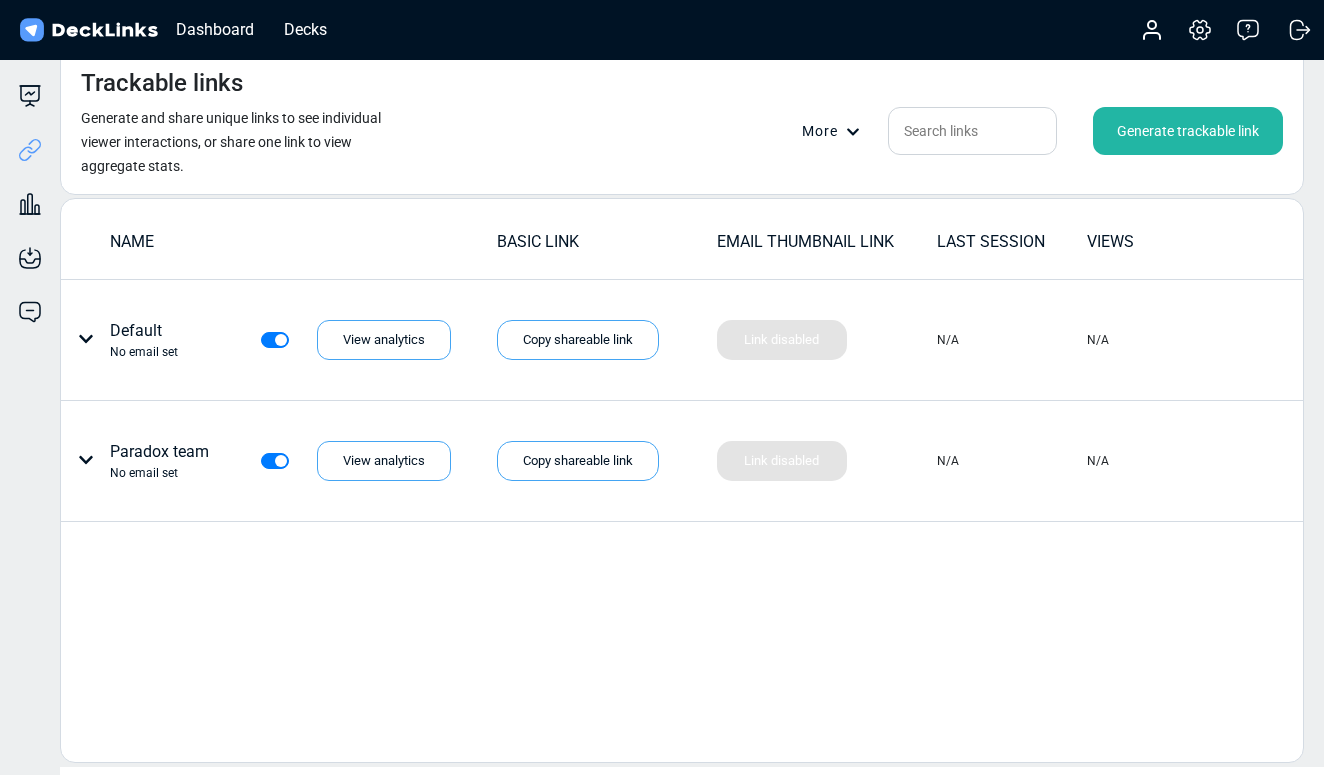 click on "NAME BASIC LINK EMAIL THUMBNAIL LINK LAST SESSION VIEWS Default  No email set View analytics Copy shareable link Link disabled Your thumbnail link is being generated! N/A N/A Paradox team  No email set View analytics Copy shareable link Link disabled Your thumbnail link is being generated! N/A N/A" at bounding box center [682, 480] 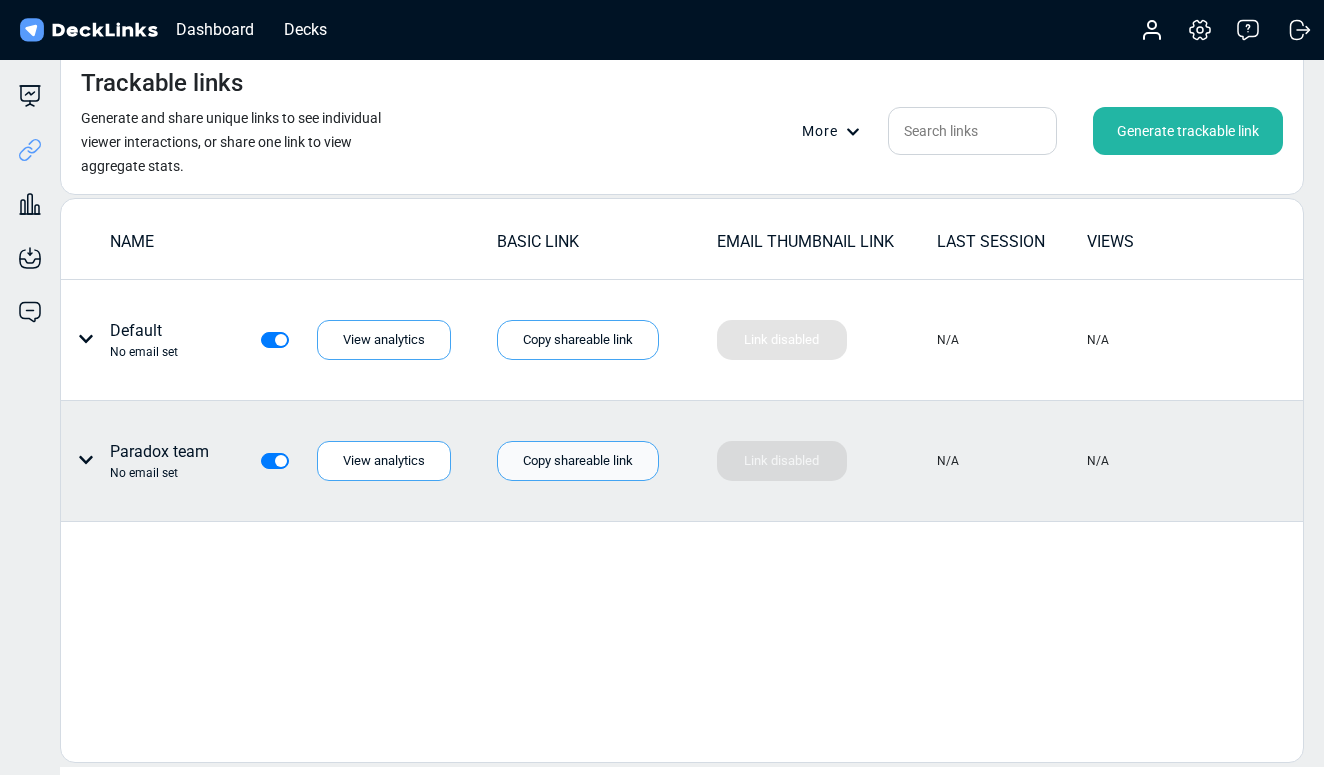 click on "Copy shareable link" at bounding box center [578, 340] 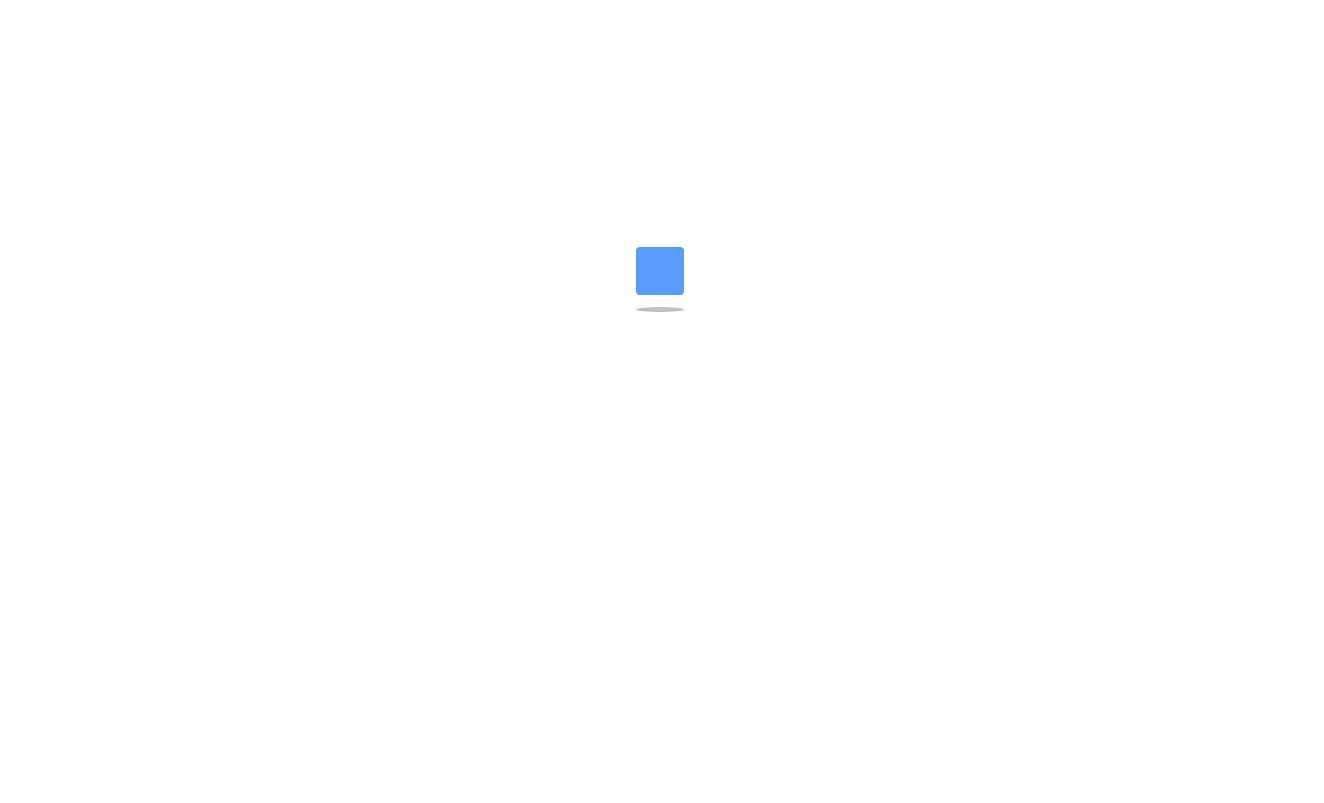 scroll, scrollTop: 0, scrollLeft: 0, axis: both 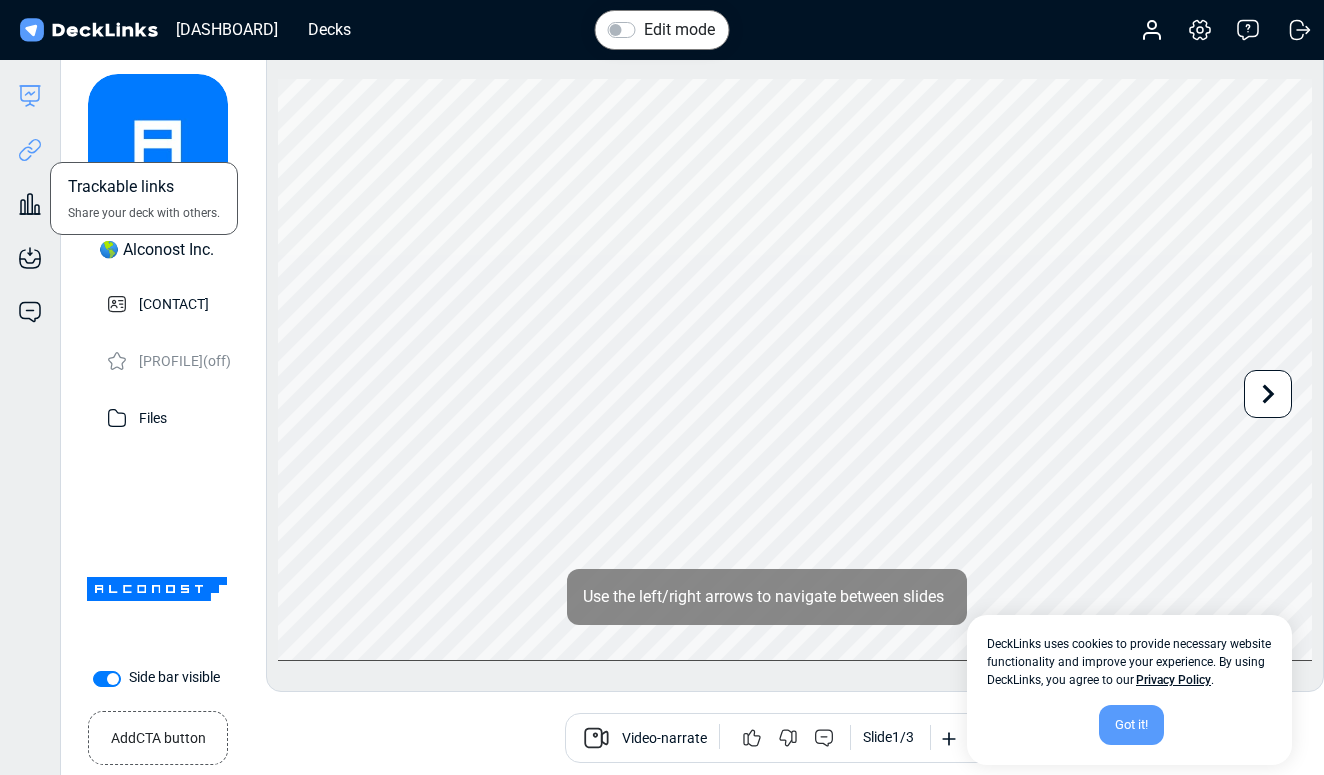 click at bounding box center [26, 153] 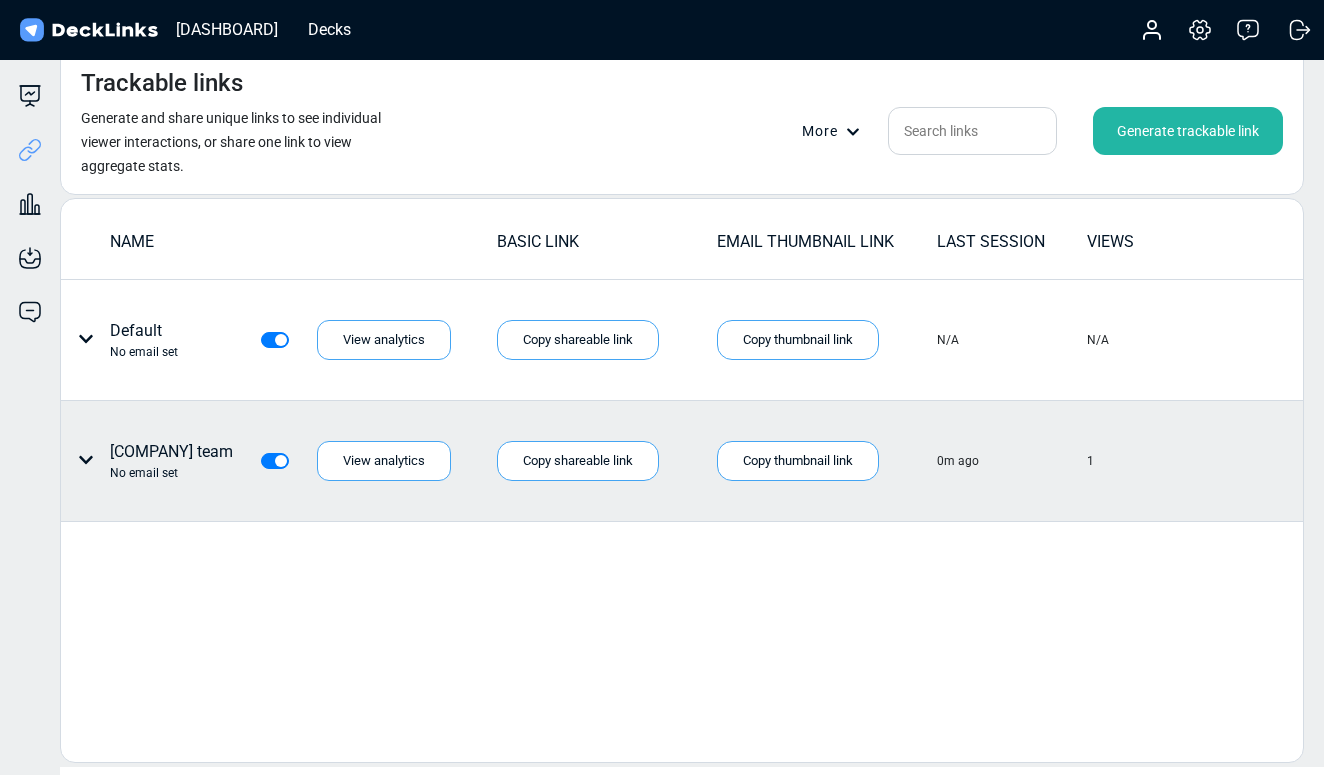click on "Copy thumbnail link Copies a clickable preview of your deck that can be pasted into your emails" at bounding box center [278, 340] 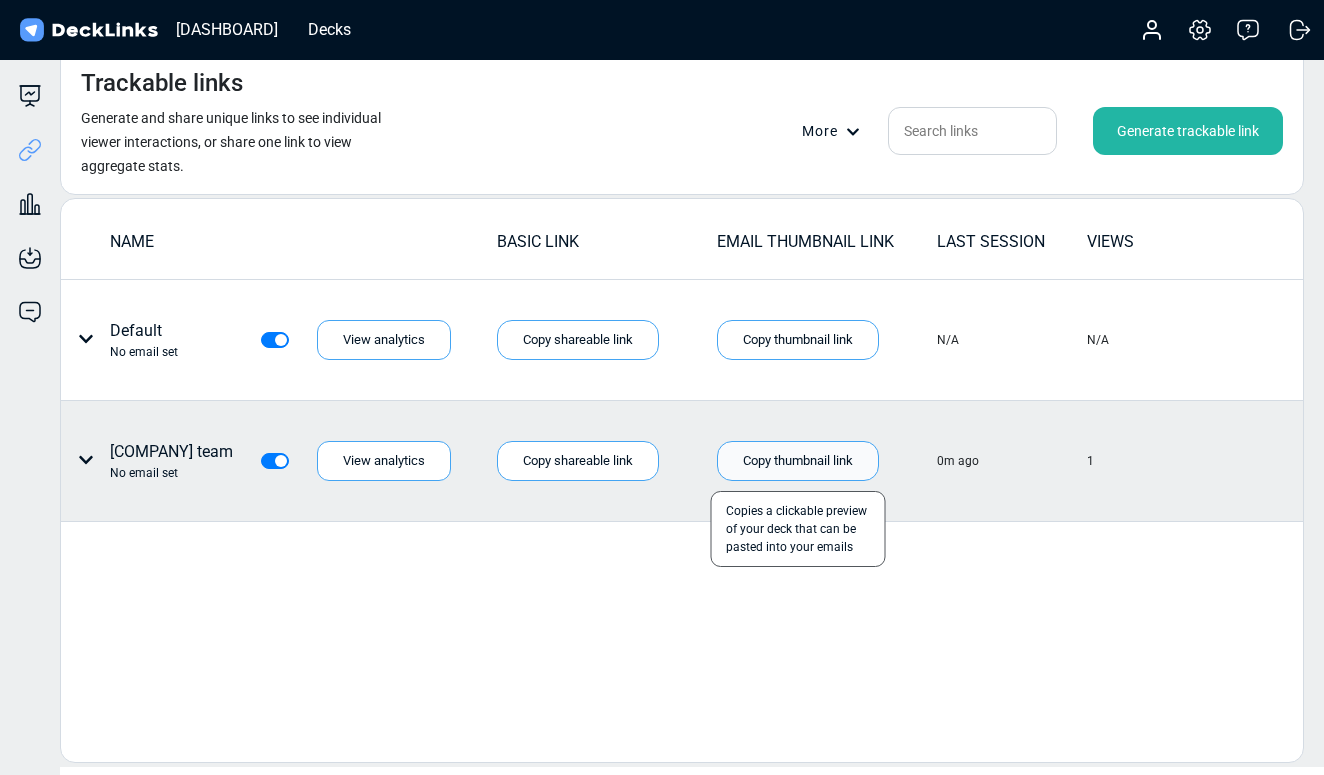 click on "Copy thumbnail link" at bounding box center [798, 340] 